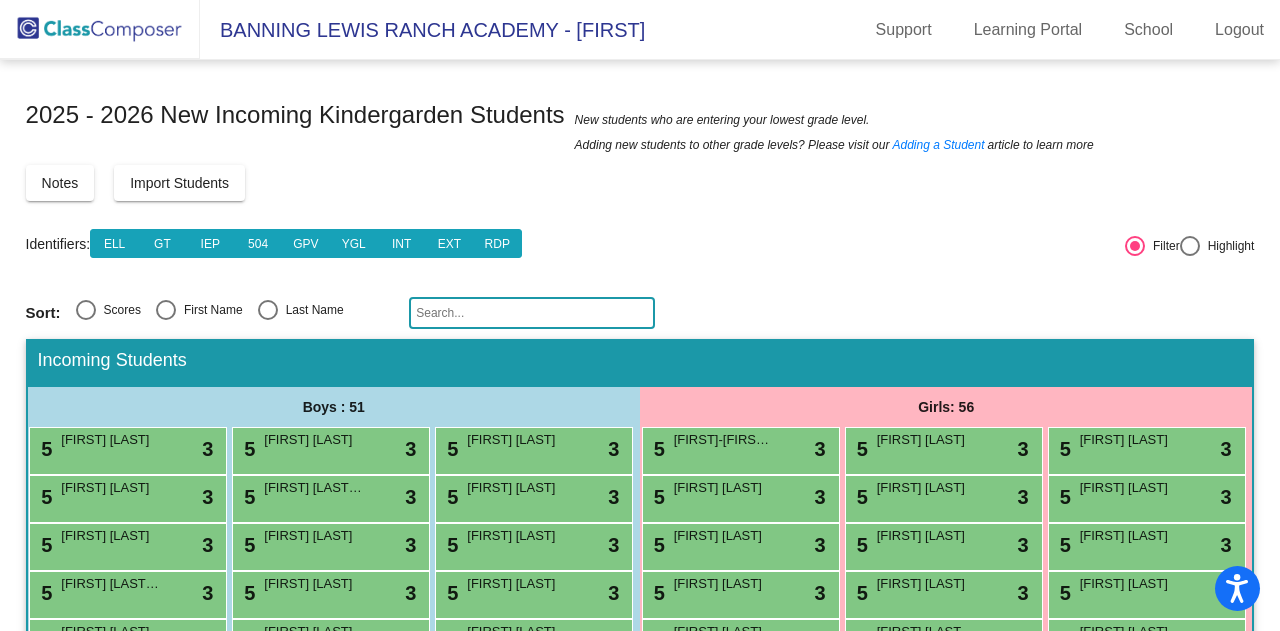 scroll, scrollTop: 0, scrollLeft: 0, axis: both 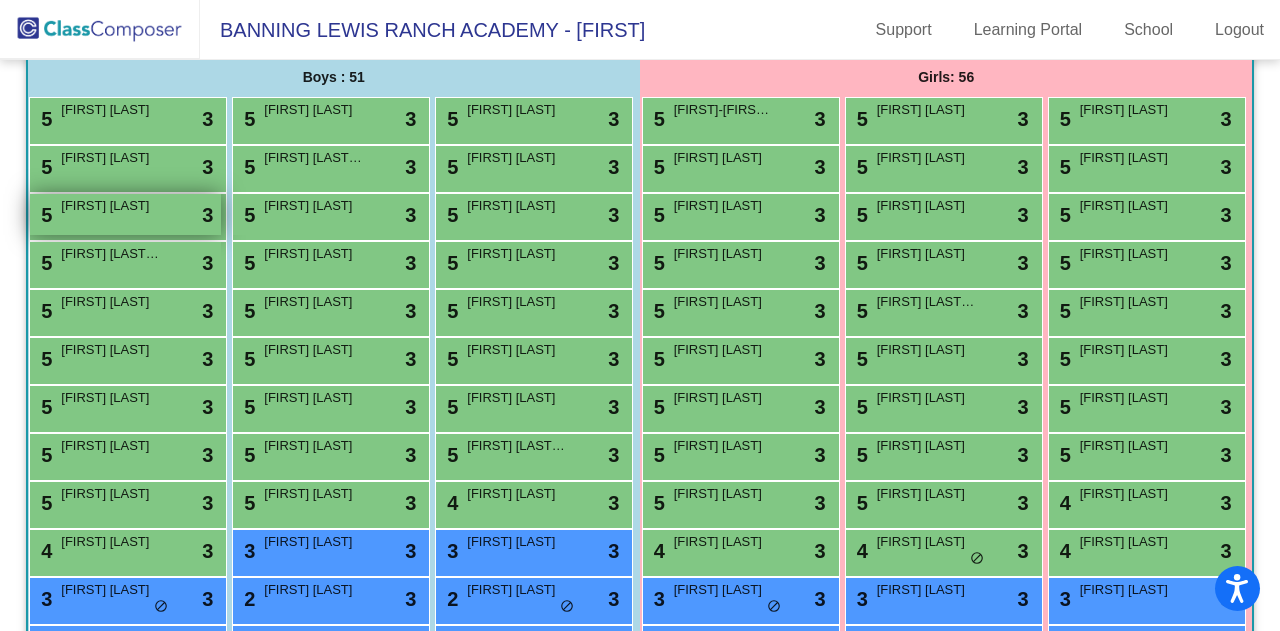 click on "5 [FIRST] [LAST] lock do_not_disturb_alt 3" at bounding box center (125, 214) 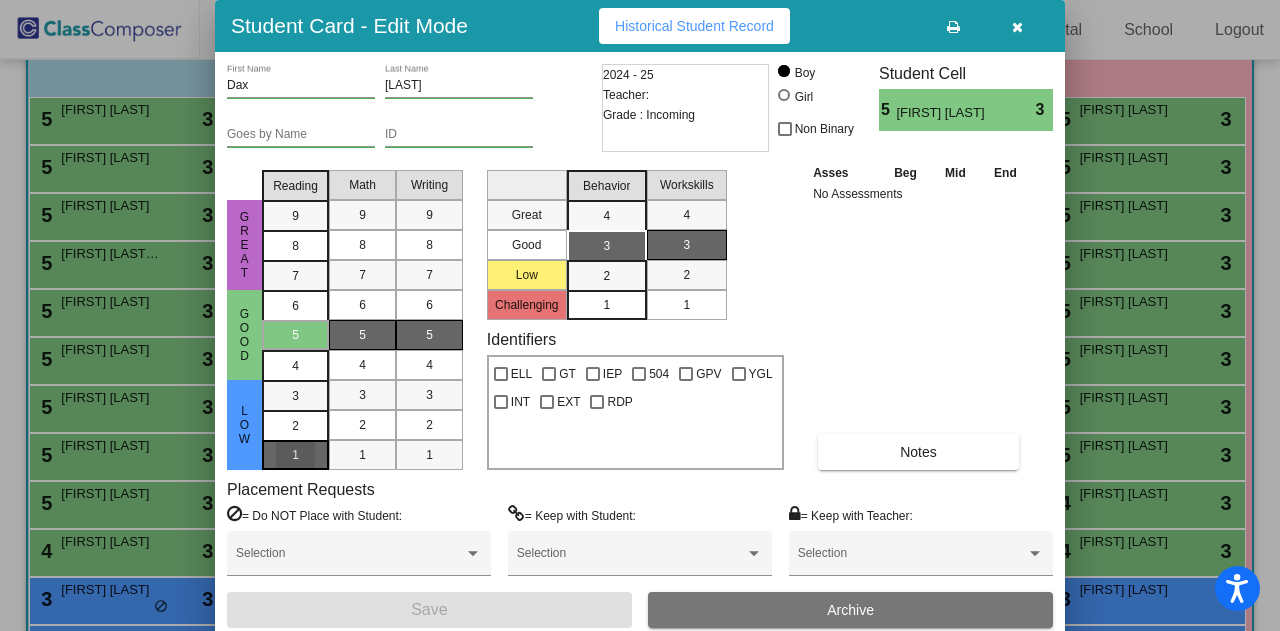 click on "1" at bounding box center (295, 396) 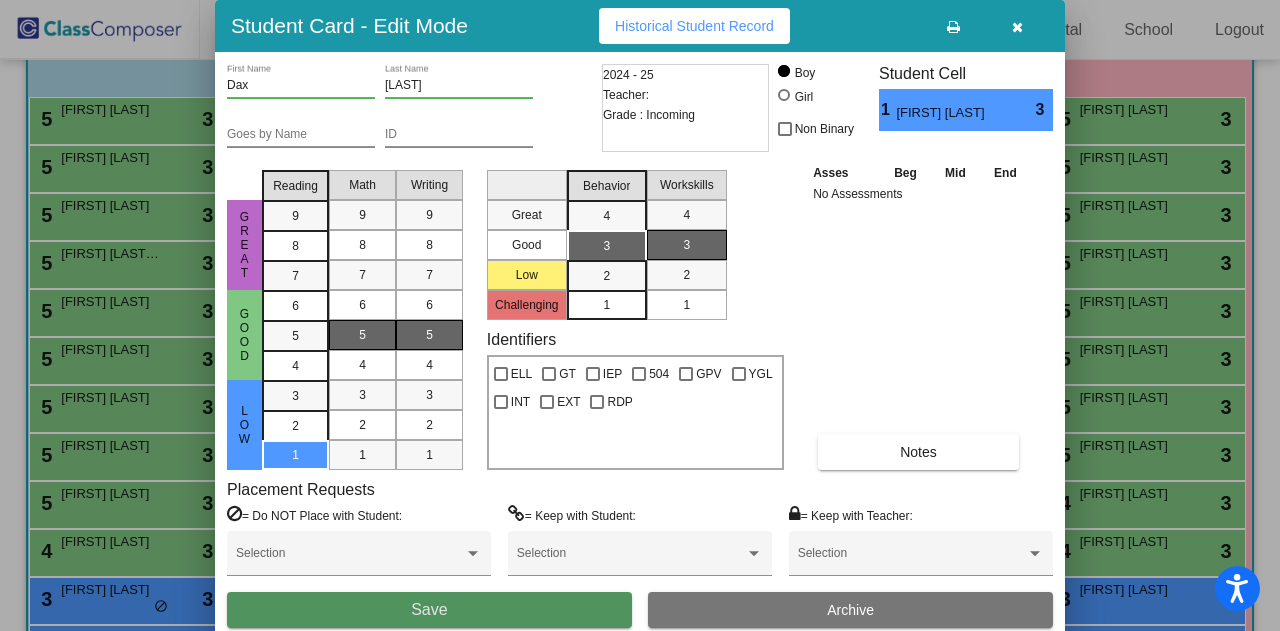 click on "Save" at bounding box center [429, 609] 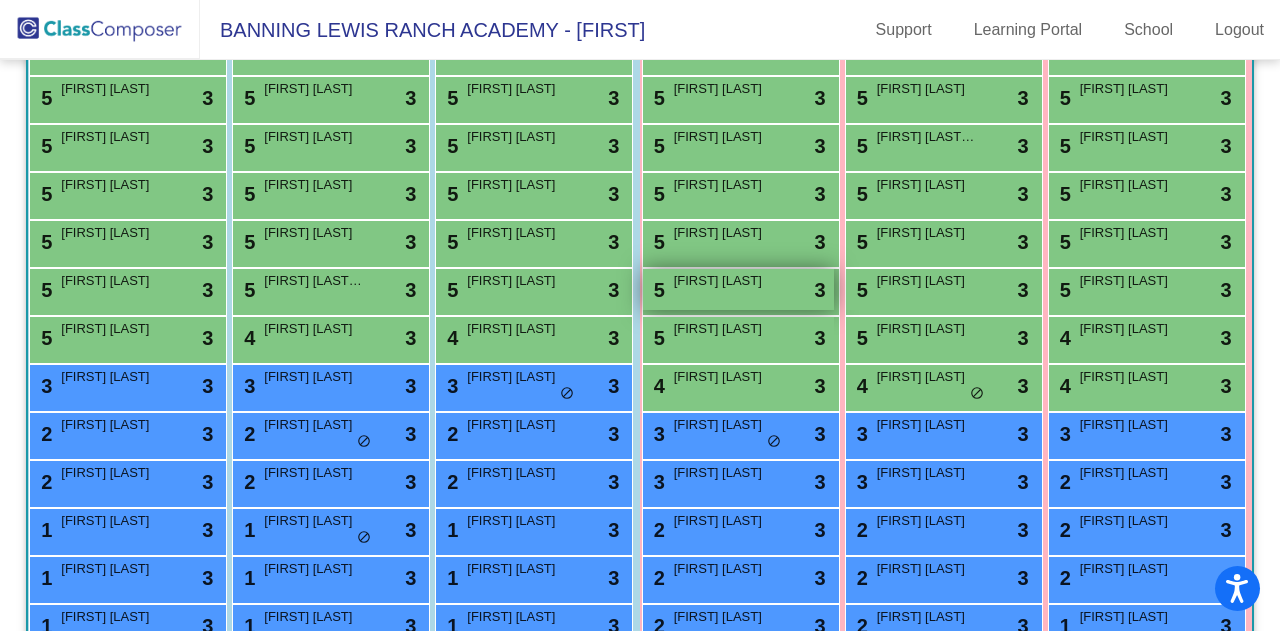 scroll, scrollTop: 493, scrollLeft: 0, axis: vertical 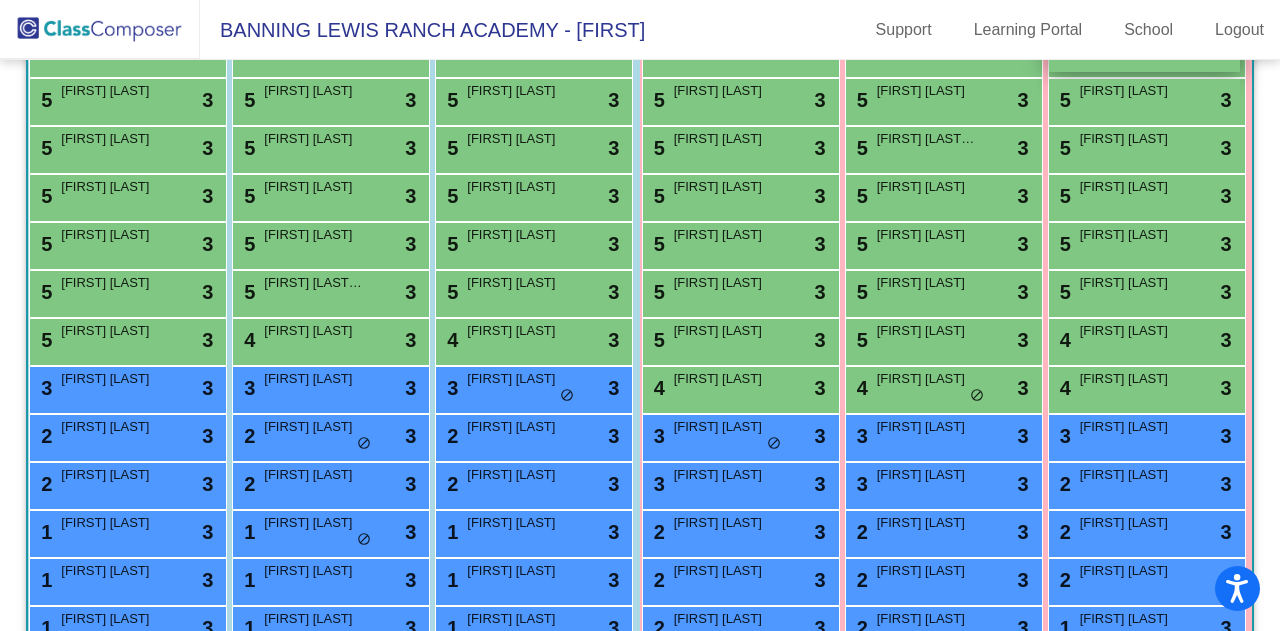 click on "[FIRST] [LAST]" at bounding box center (1130, 43) 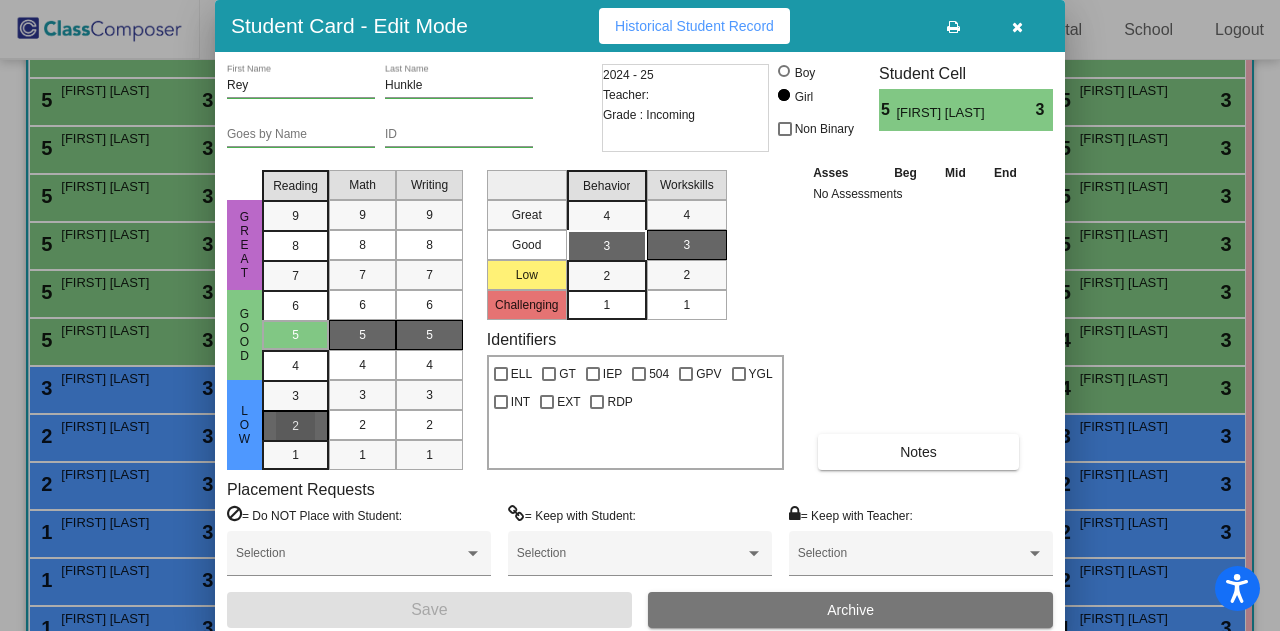 click on "2" at bounding box center [295, 396] 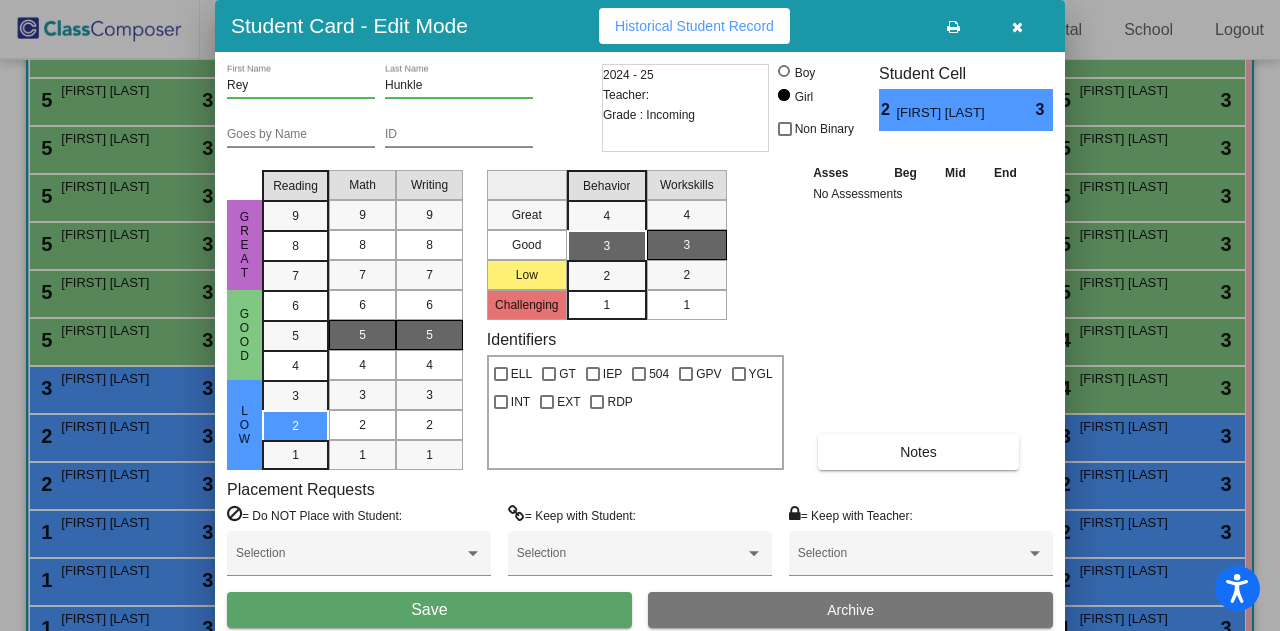 click on "Save" at bounding box center (429, 610) 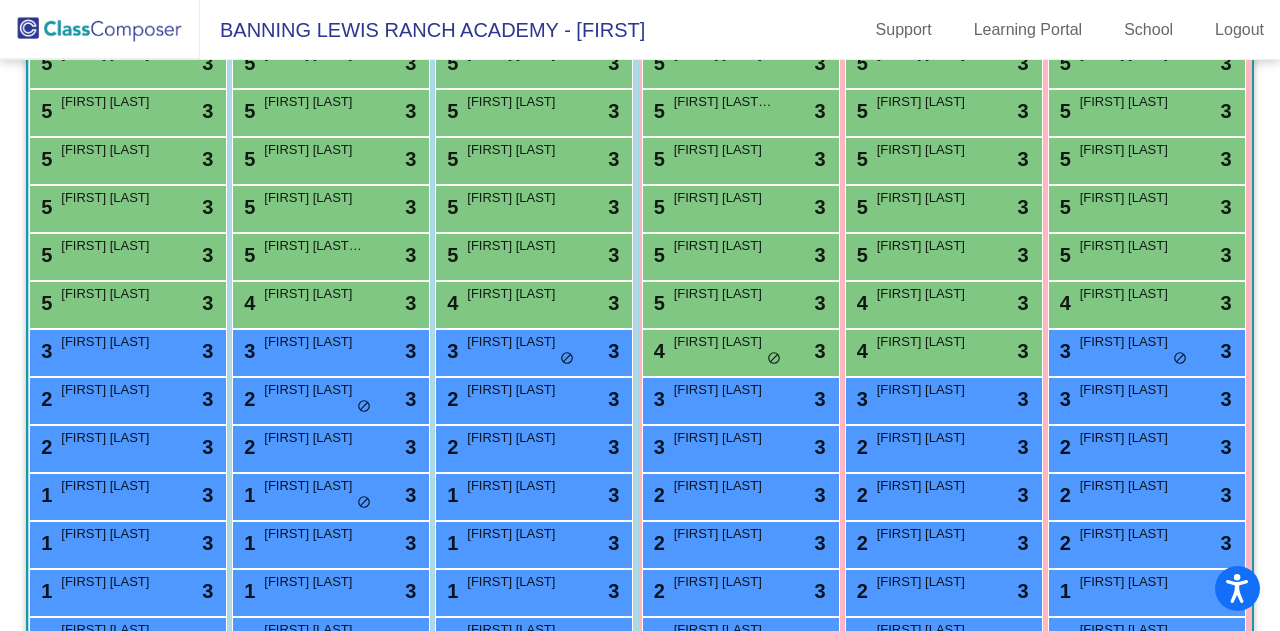 scroll, scrollTop: 564, scrollLeft: 0, axis: vertical 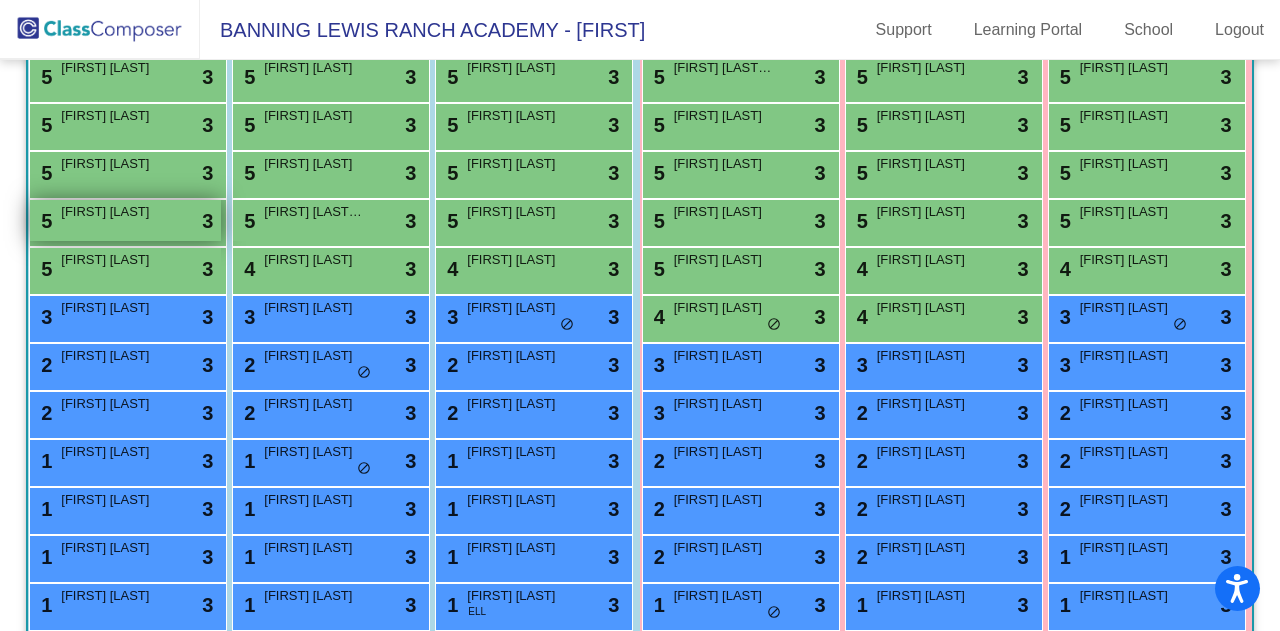 click on "[FIRST] [LAST]" at bounding box center (111, 212) 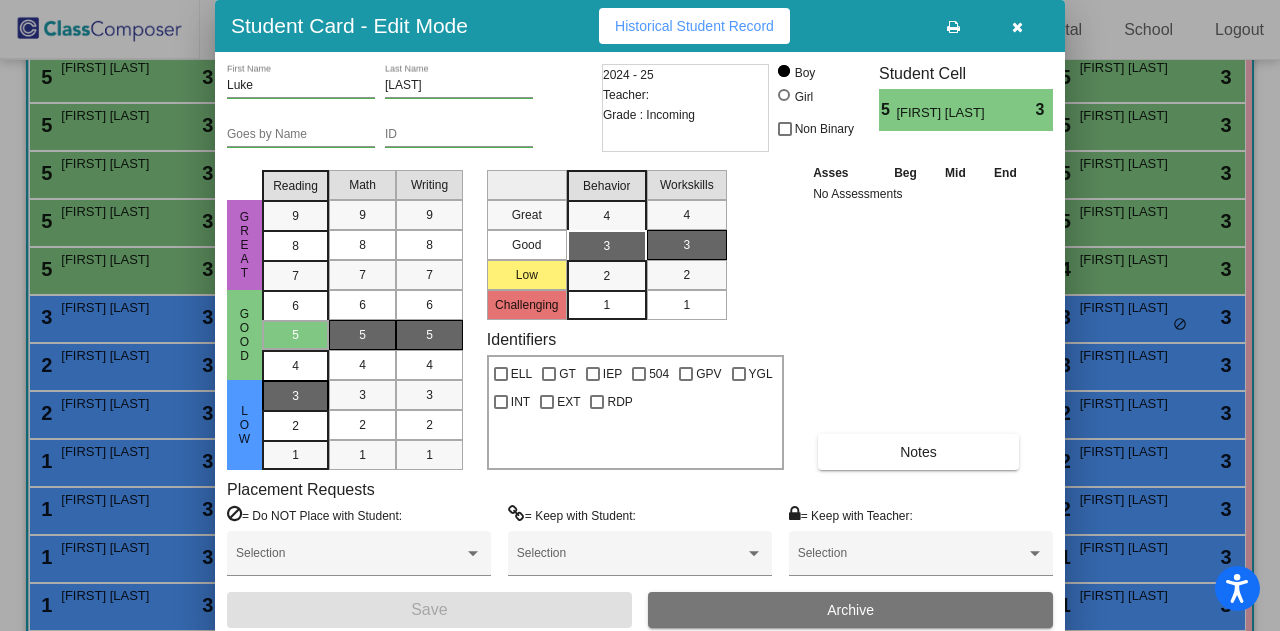 click on "3" at bounding box center [295, 396] 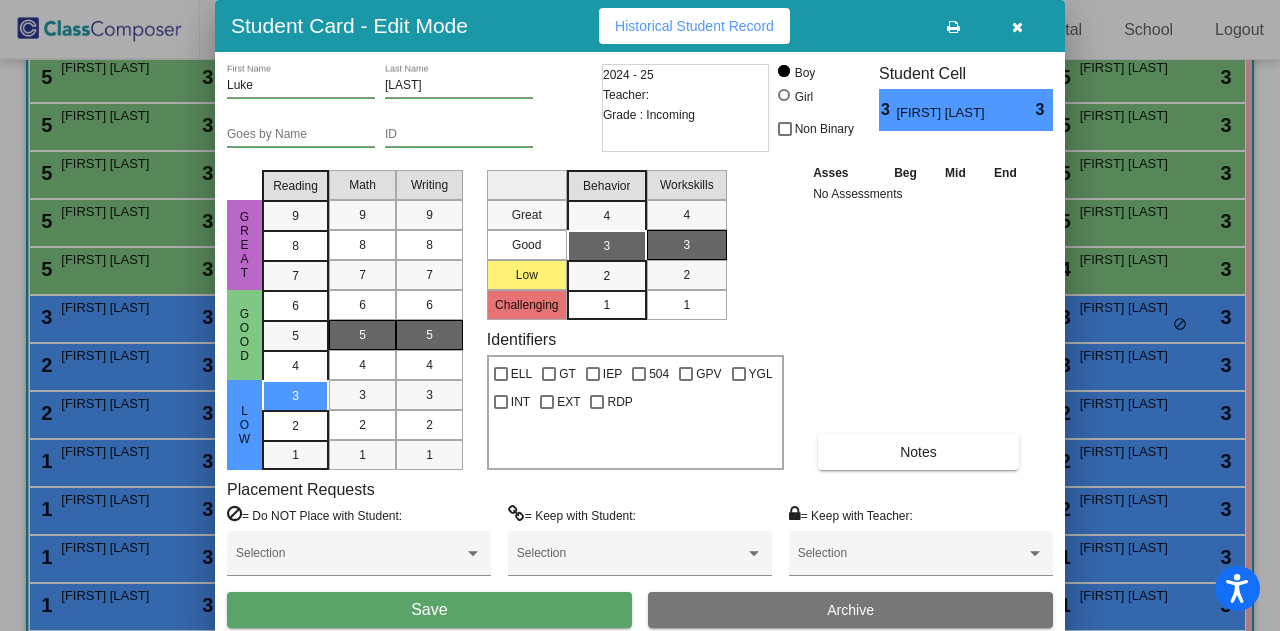 click on "Save" at bounding box center (429, 610) 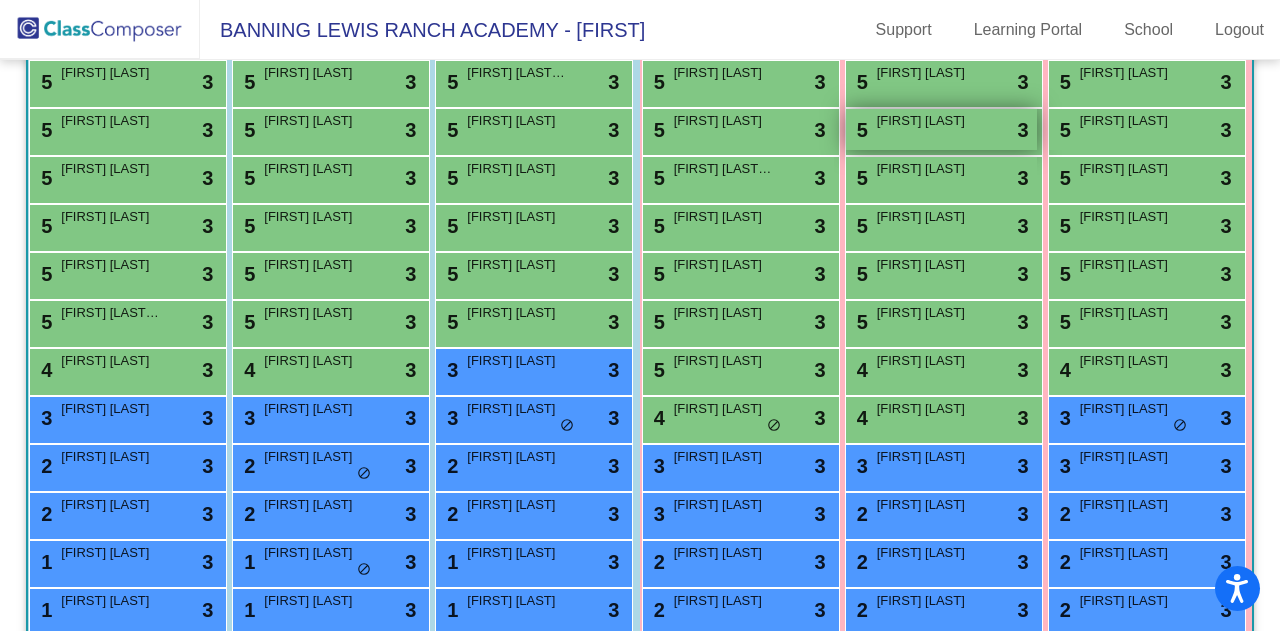 scroll, scrollTop: 482, scrollLeft: 0, axis: vertical 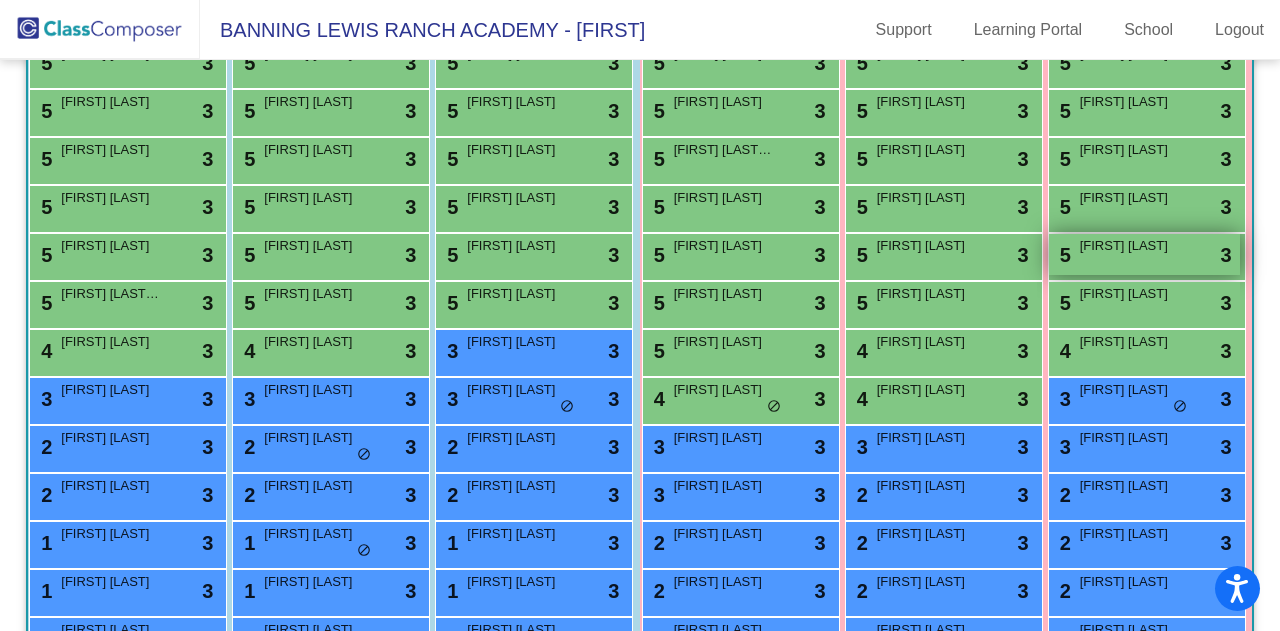 click on "[FIRST] [LAST]" at bounding box center [1130, 246] 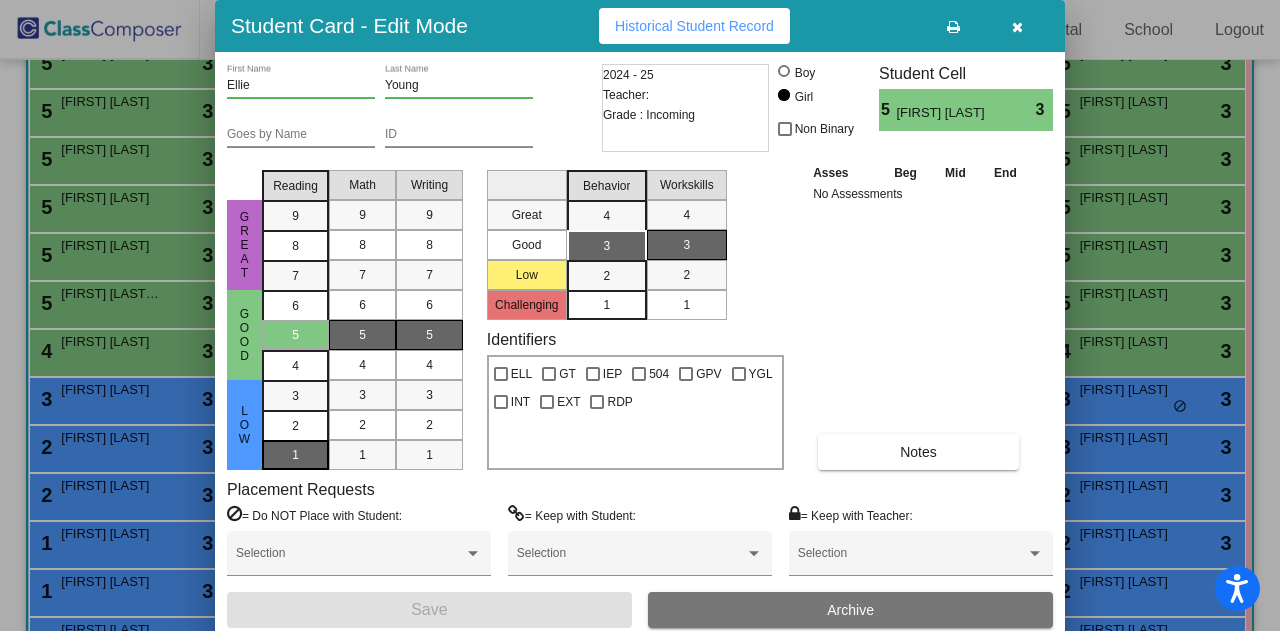 click on "1" at bounding box center [295, 396] 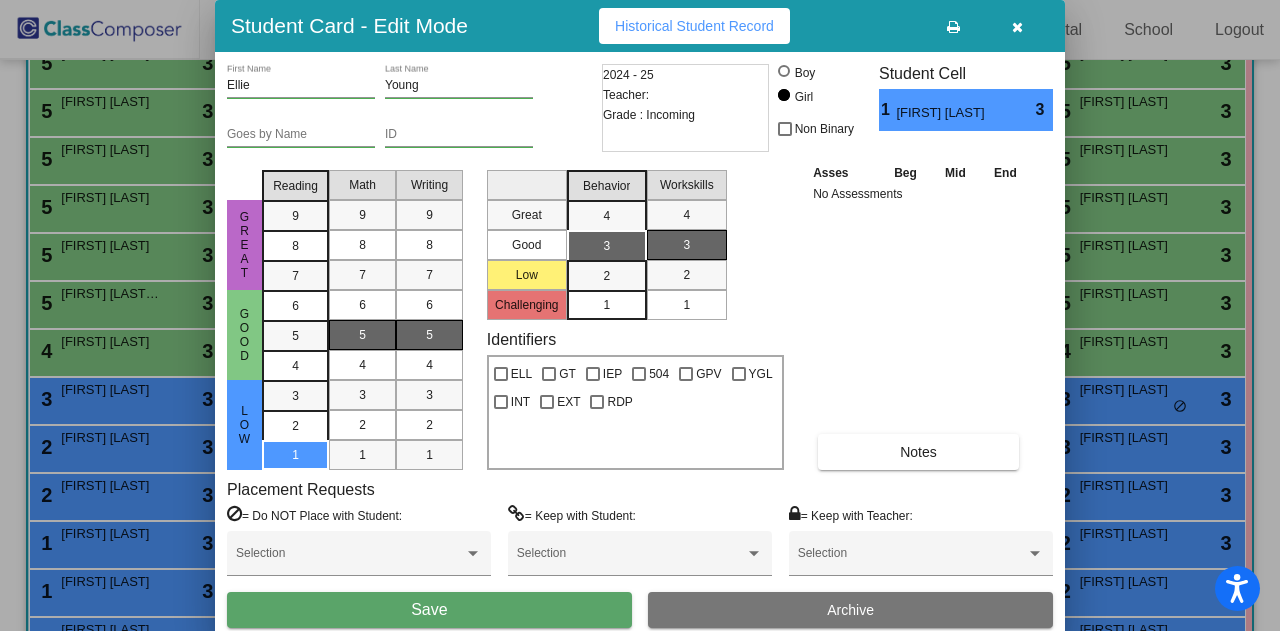 click on "Save" at bounding box center (429, 610) 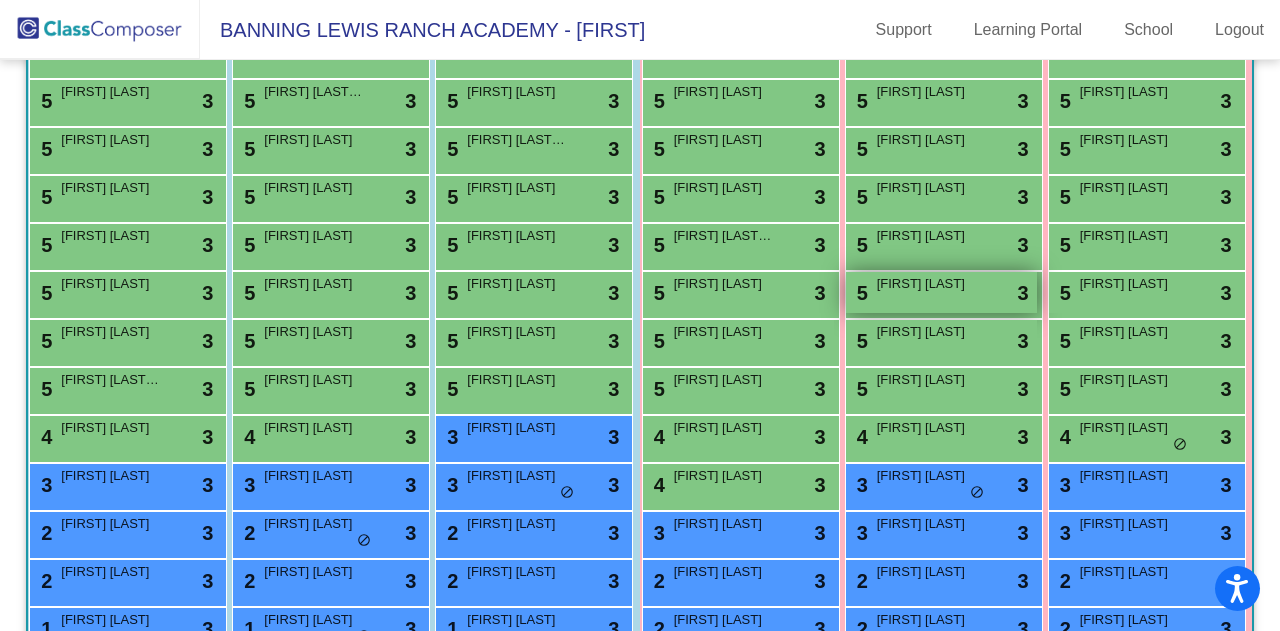 scroll, scrollTop: 398, scrollLeft: 0, axis: vertical 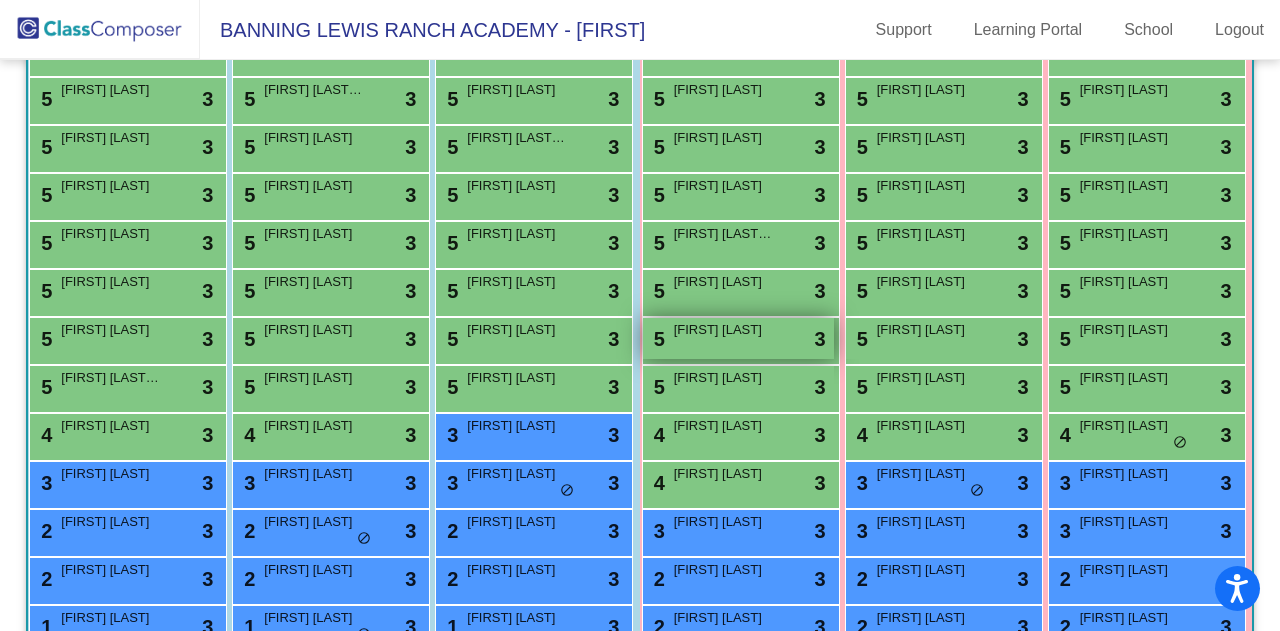 click on "[FIRST] [LAST]" at bounding box center [724, 330] 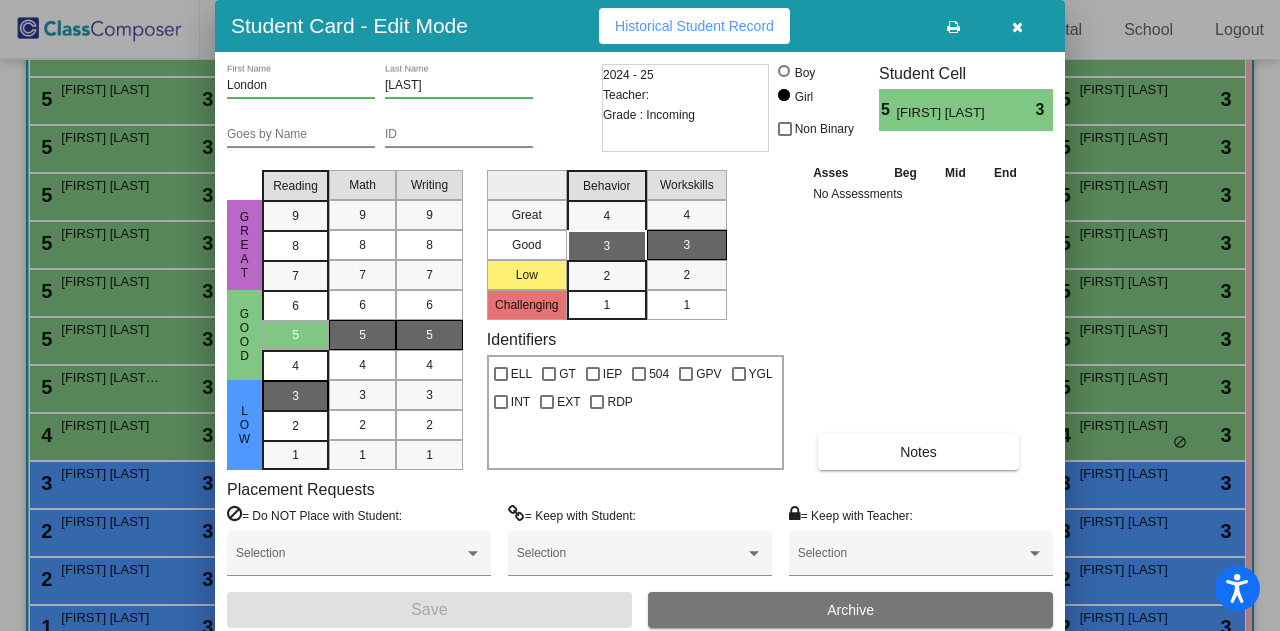 click on "3" at bounding box center (295, 396) 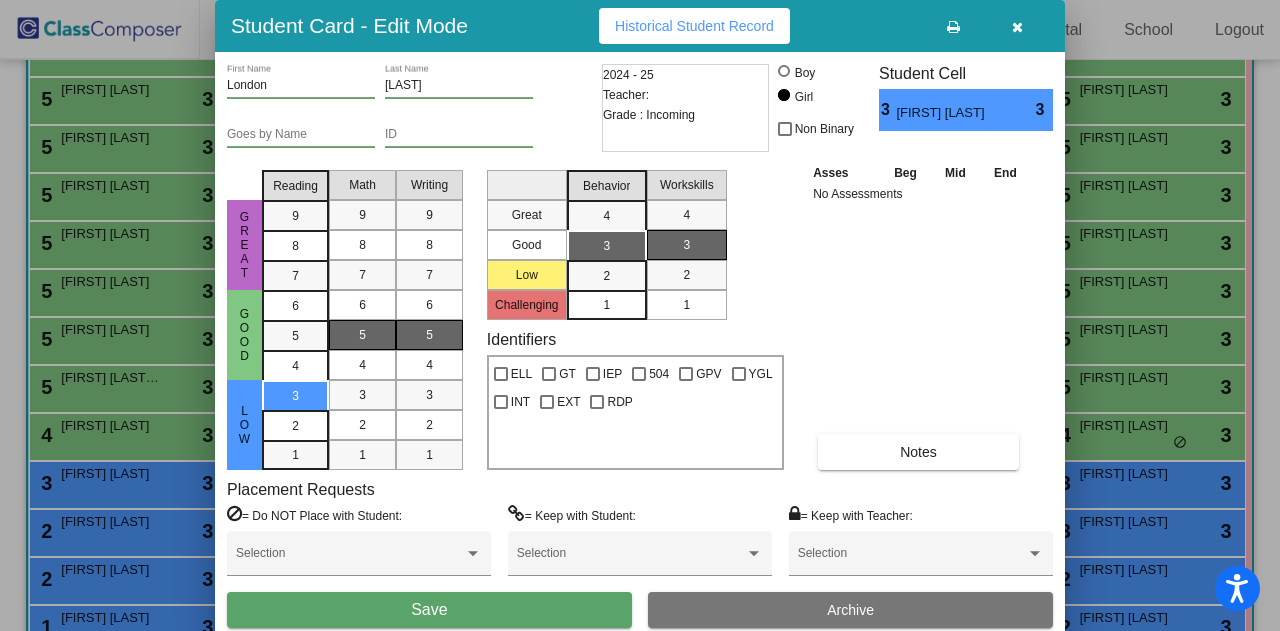 click on "Save" at bounding box center [429, 610] 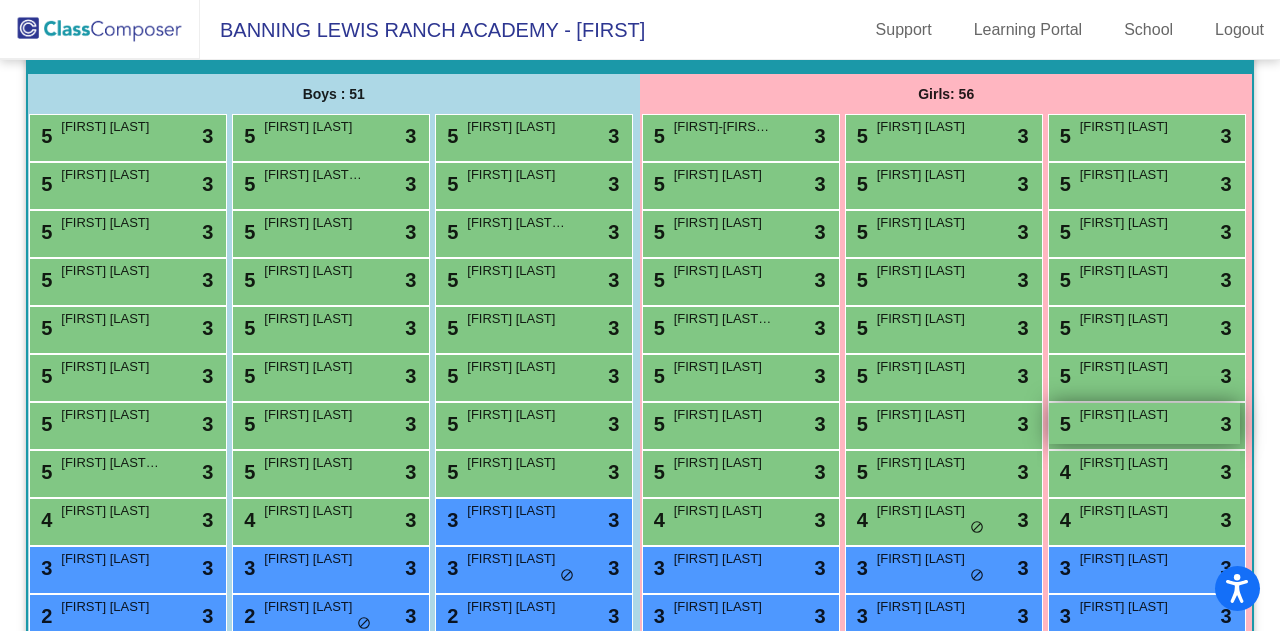 scroll, scrollTop: 308, scrollLeft: 0, axis: vertical 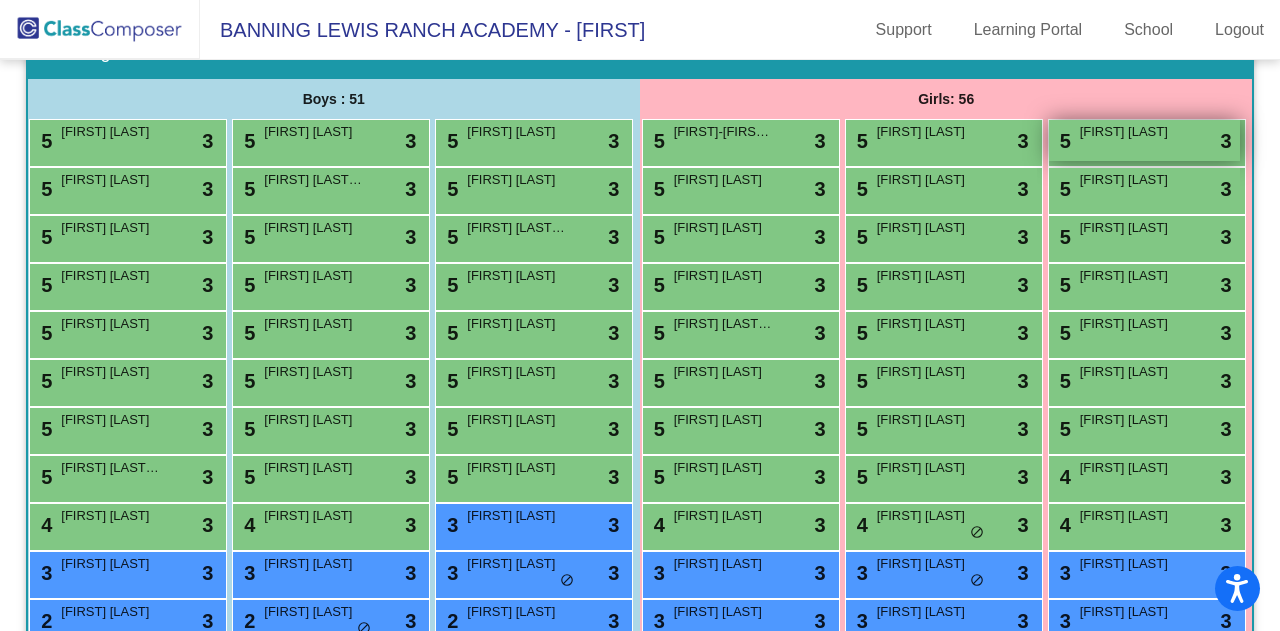 click on "[FIRST] [LAST]" at bounding box center [1130, 132] 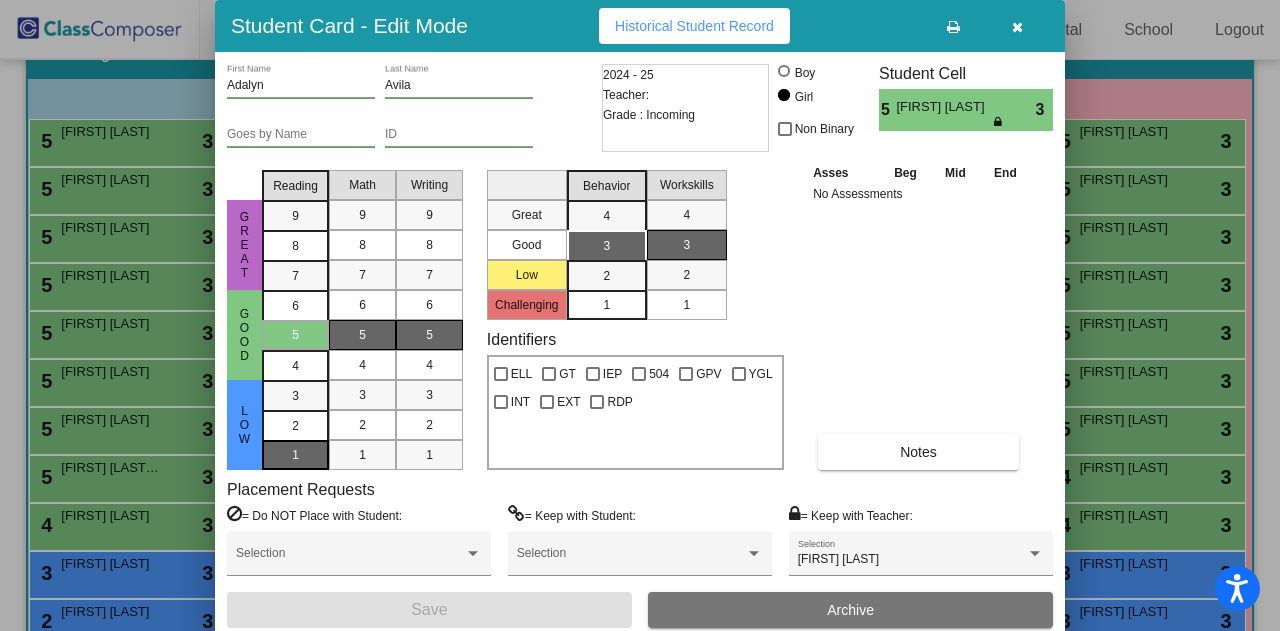 click on "1" at bounding box center (295, 396) 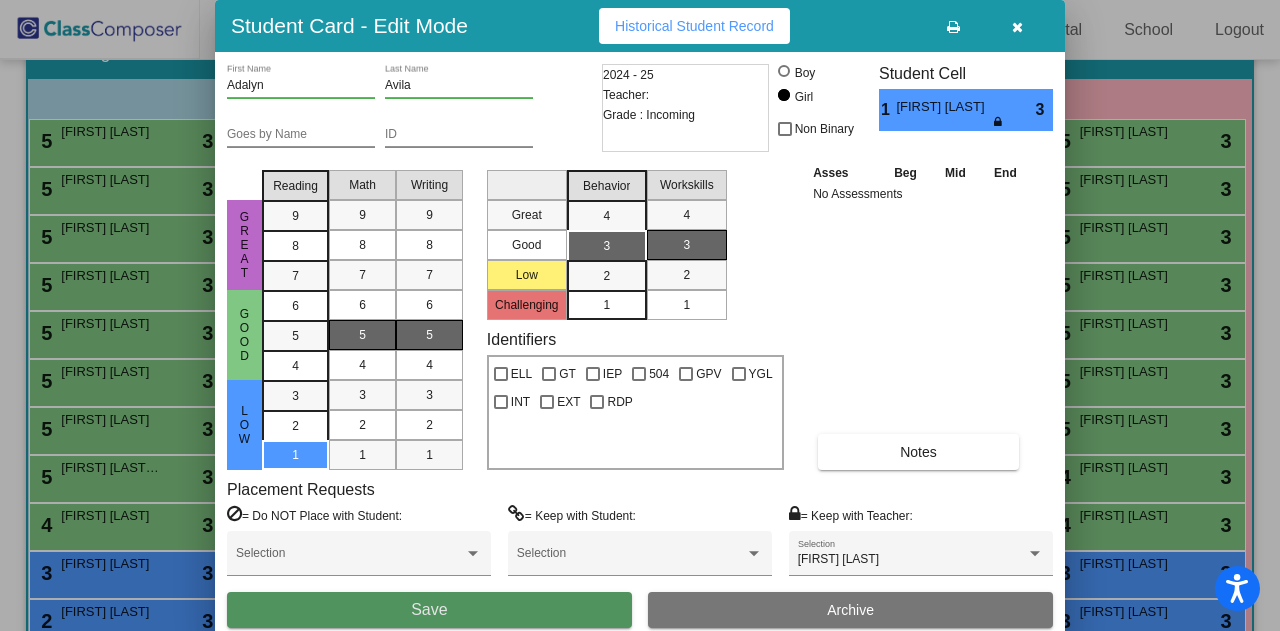 click on "Save" at bounding box center [429, 610] 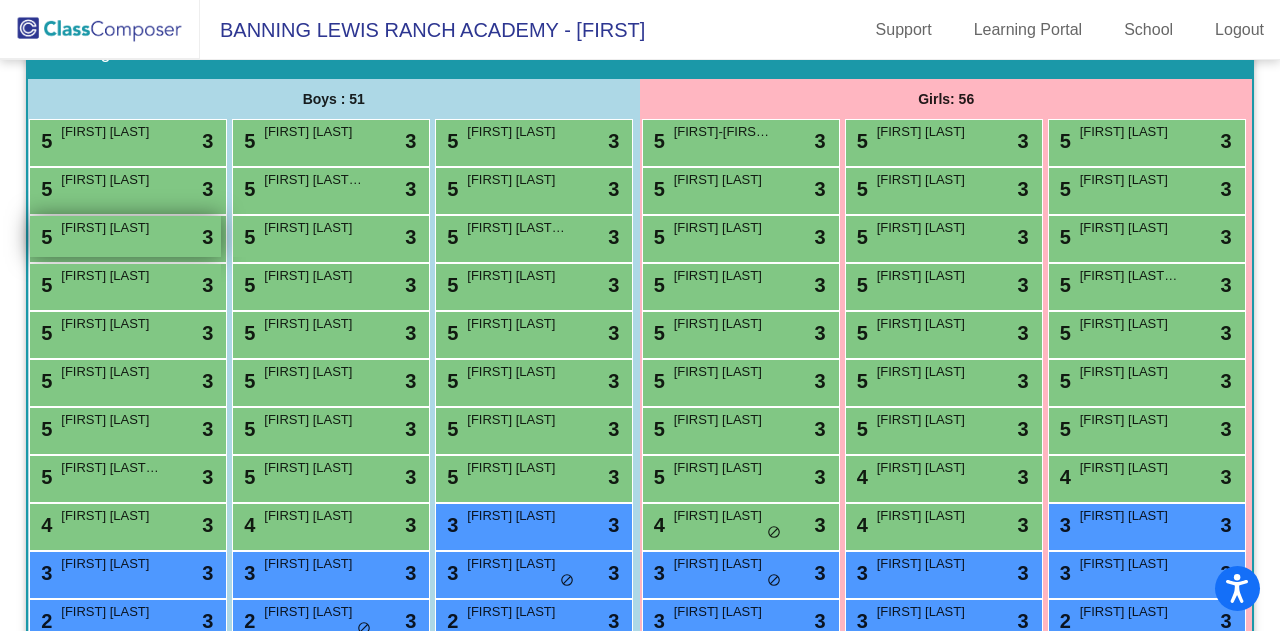 click on "5 [FIRST] [LAST] lock do_not_disturb_alt 3" at bounding box center (125, 236) 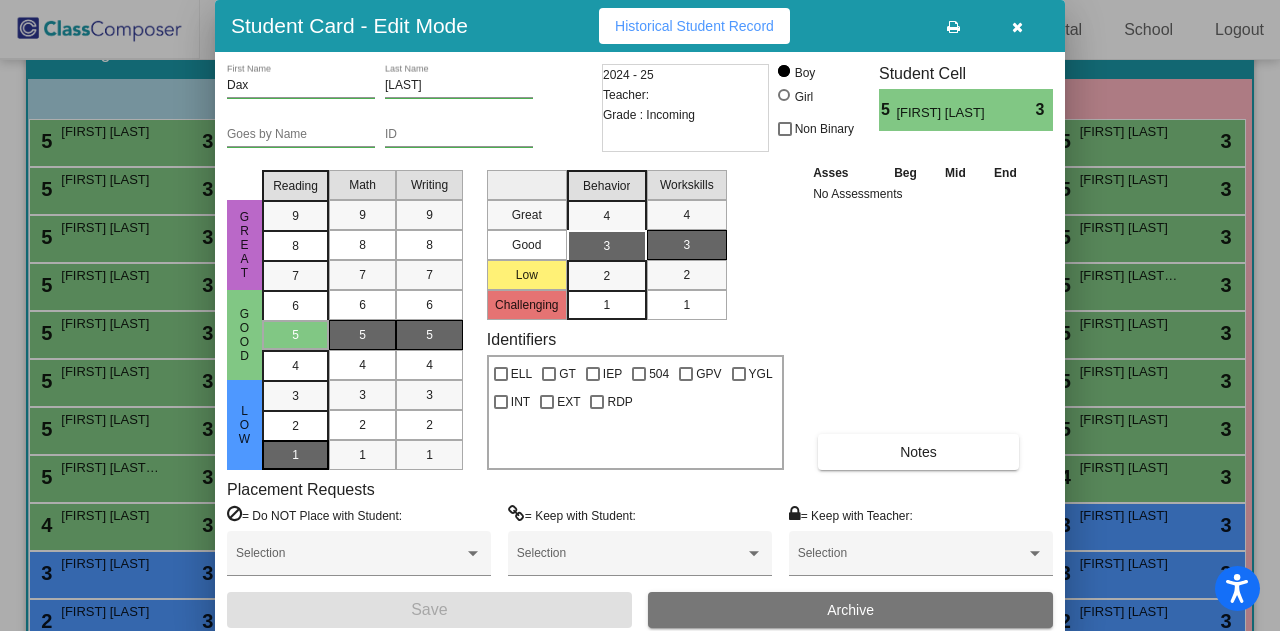 click on "1" at bounding box center [295, 396] 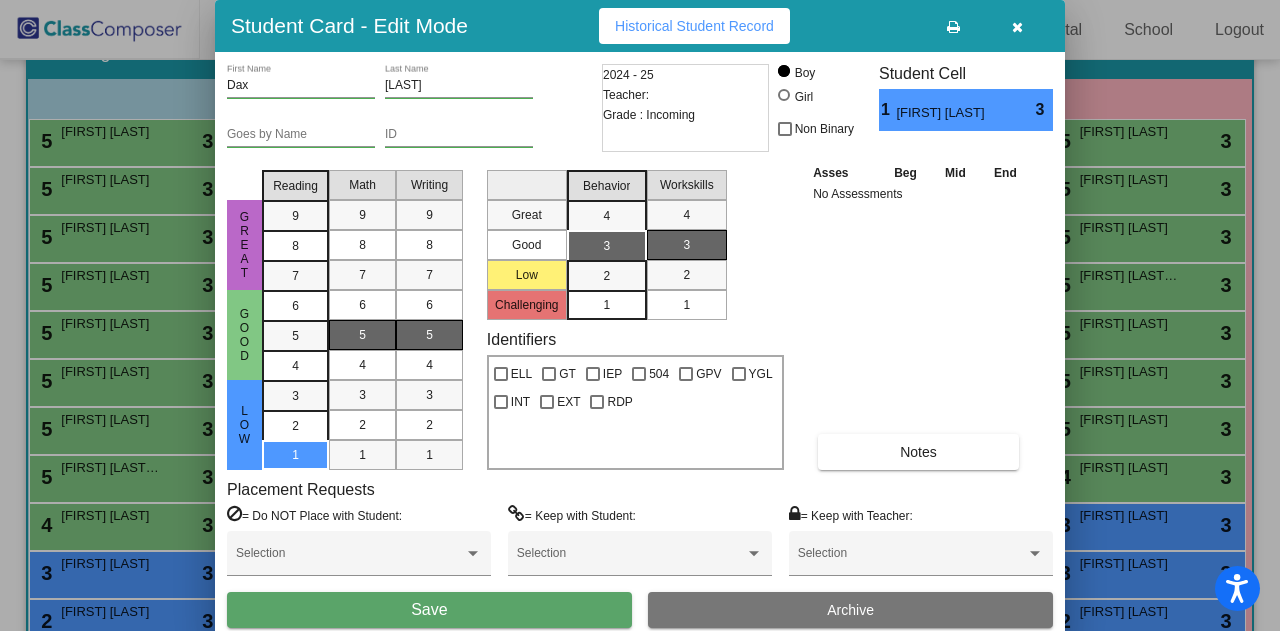 click on "Save" at bounding box center [429, 610] 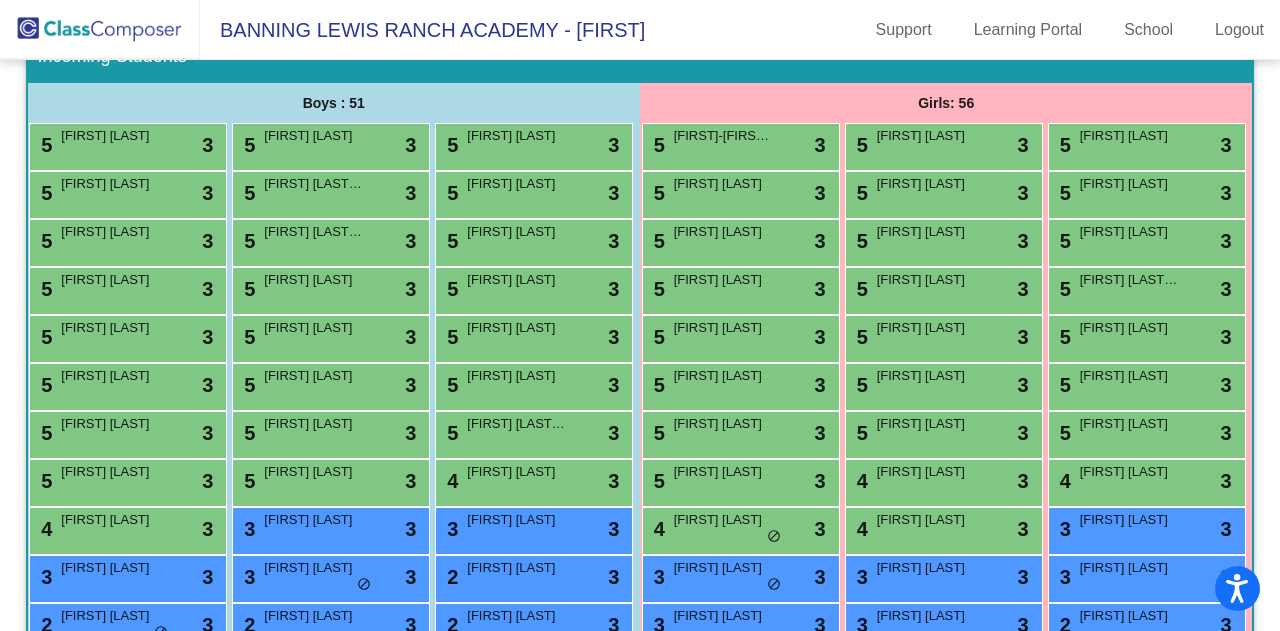 scroll, scrollTop: 307, scrollLeft: 0, axis: vertical 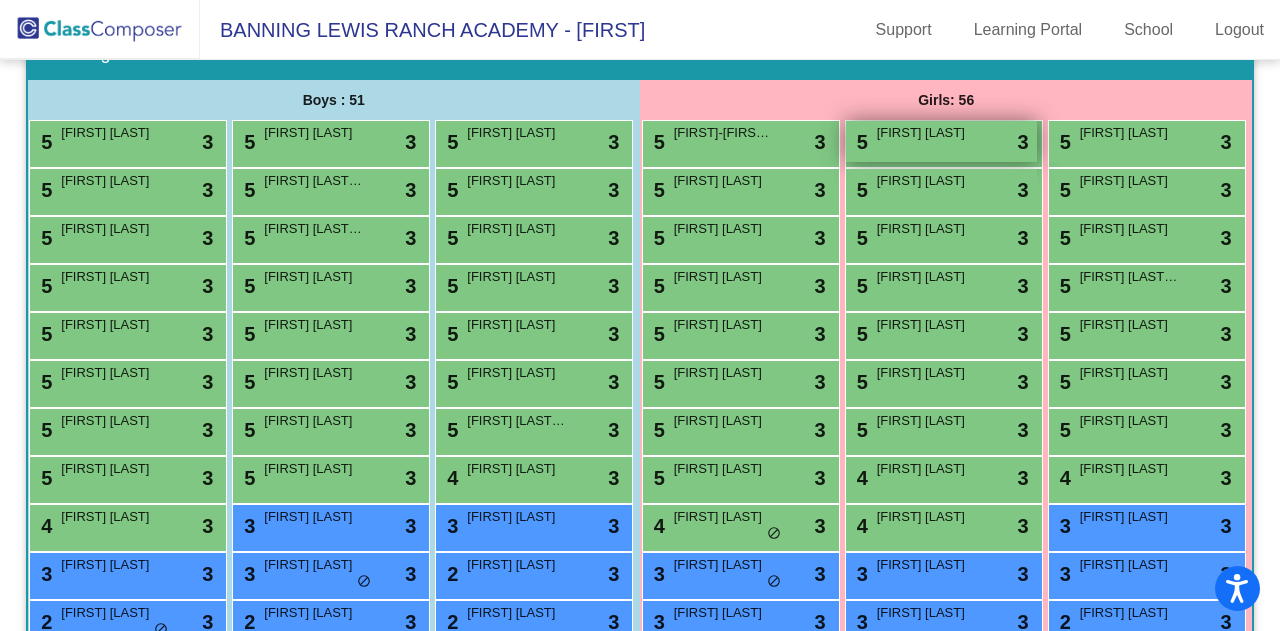 click on "[FIRST] [LAST]" at bounding box center [927, 133] 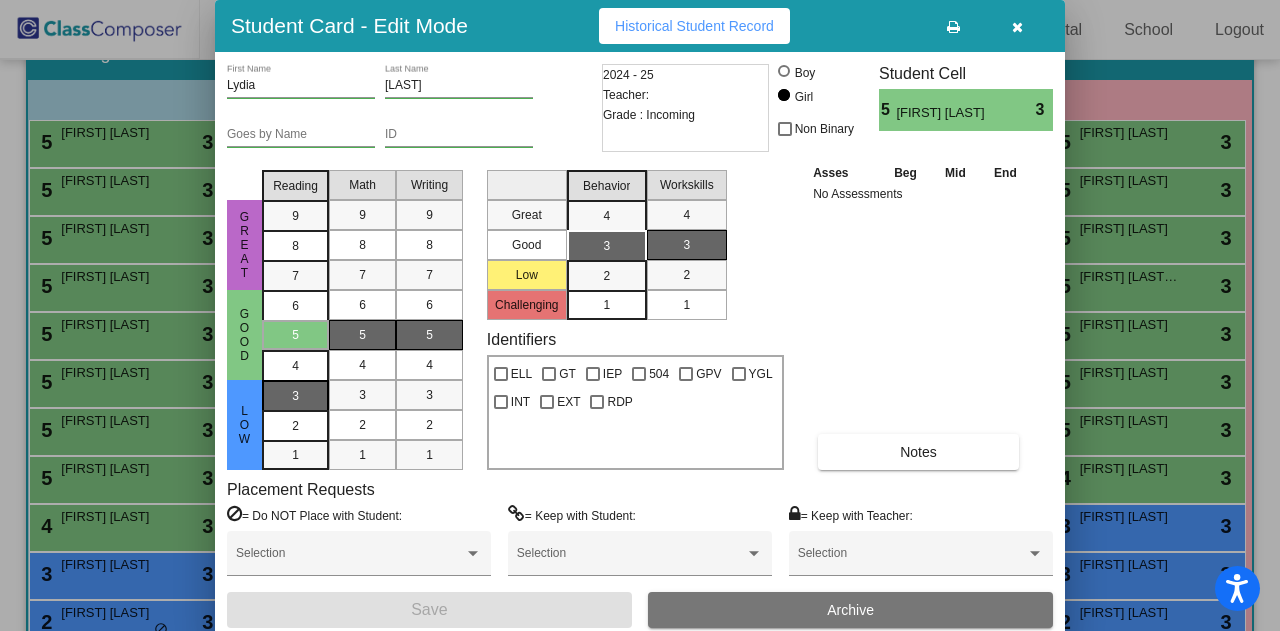 click on "3" at bounding box center (295, 396) 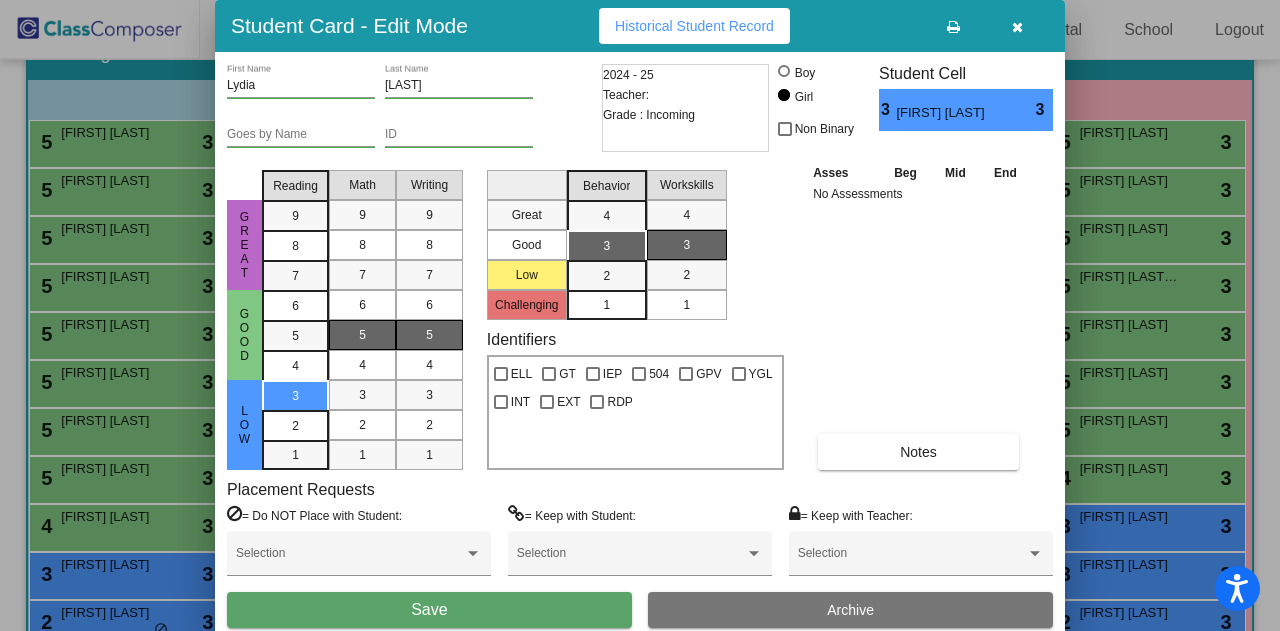 click on "Save" at bounding box center (429, 610) 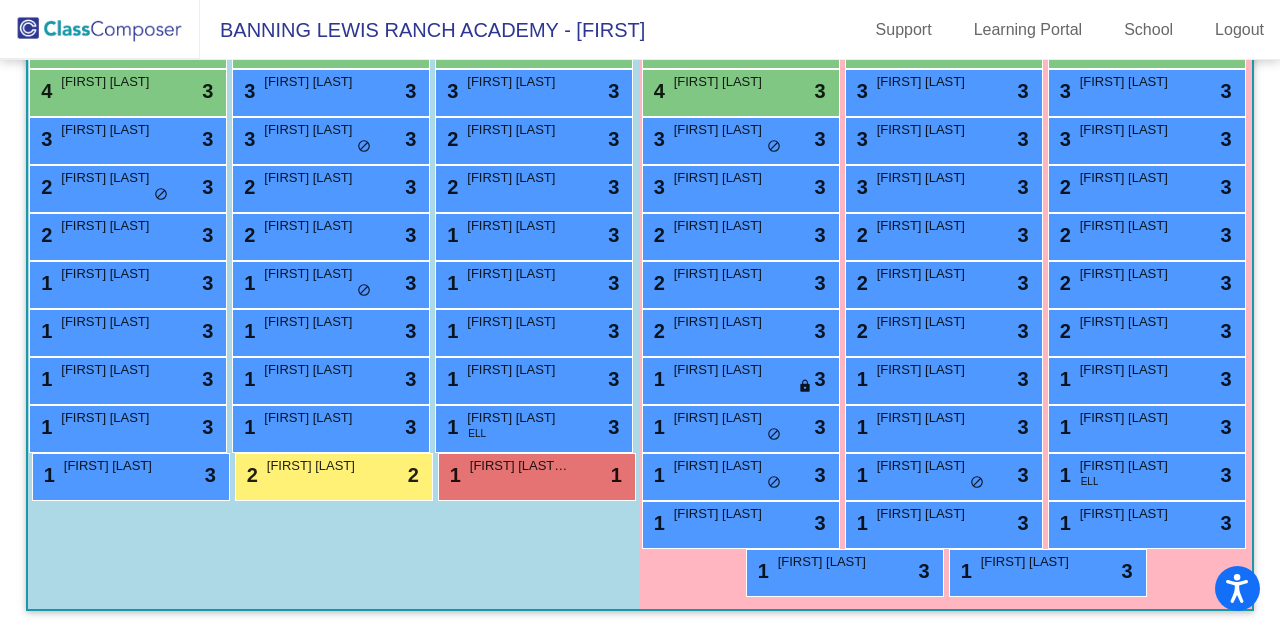 scroll, scrollTop: 1174, scrollLeft: 0, axis: vertical 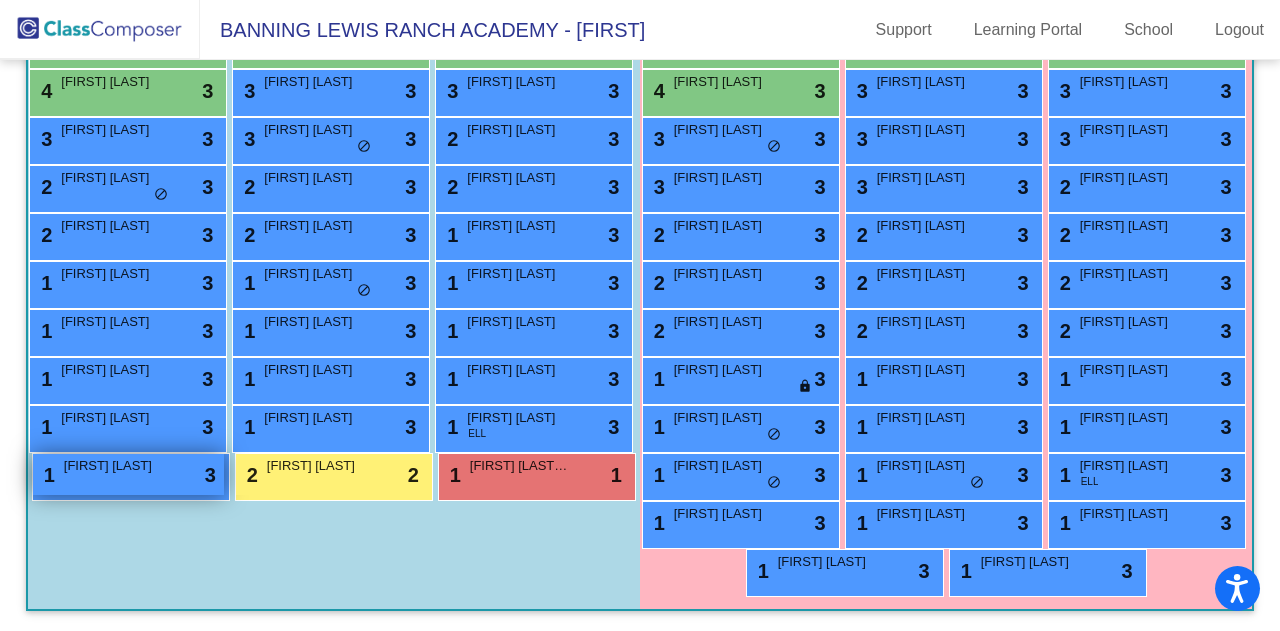 click on "1 [FIRST] [LAST] lock do_not_disturb_alt 3" at bounding box center [128, 474] 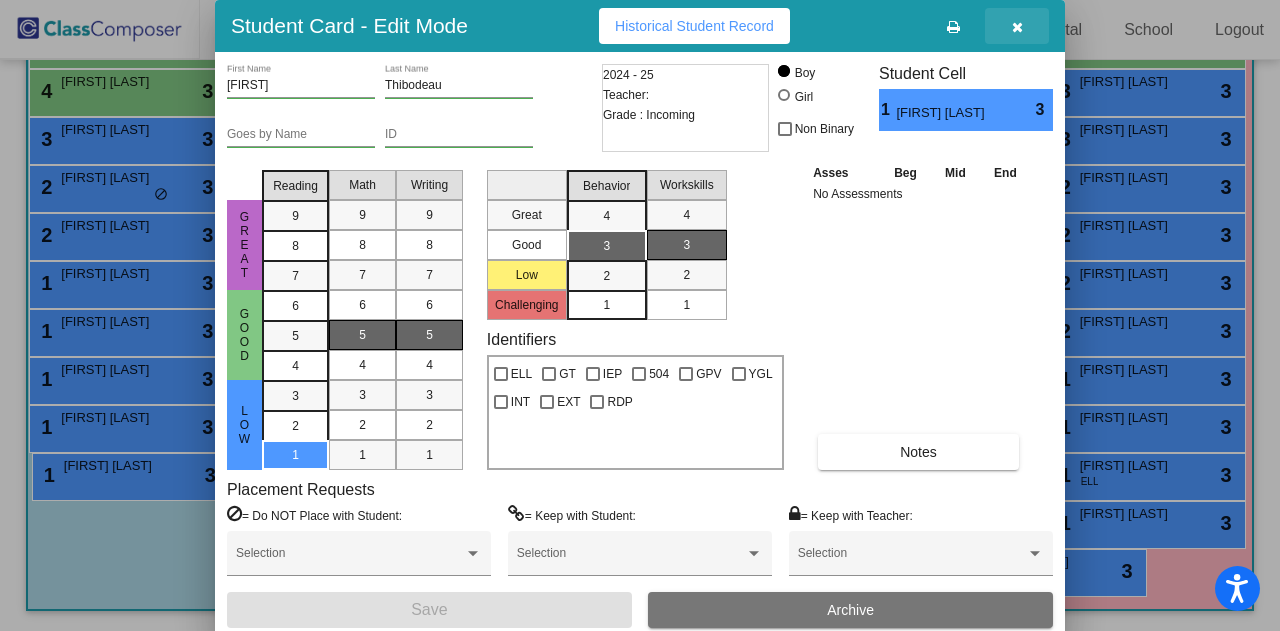 click at bounding box center (1017, 27) 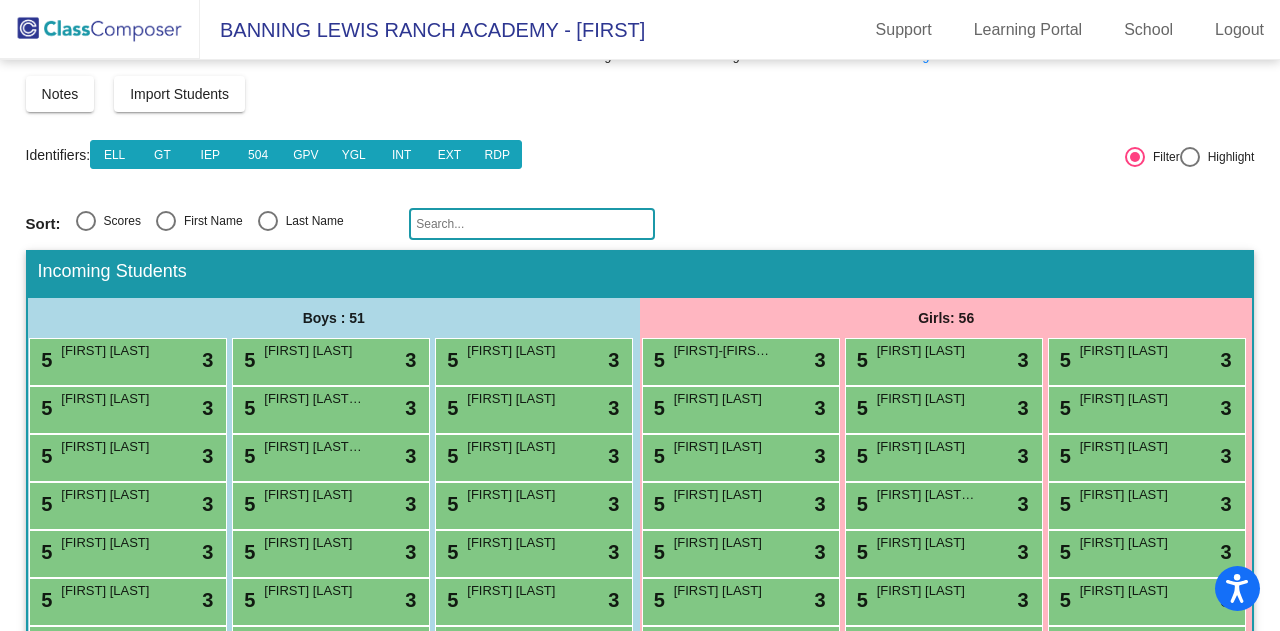 scroll, scrollTop: 0, scrollLeft: 0, axis: both 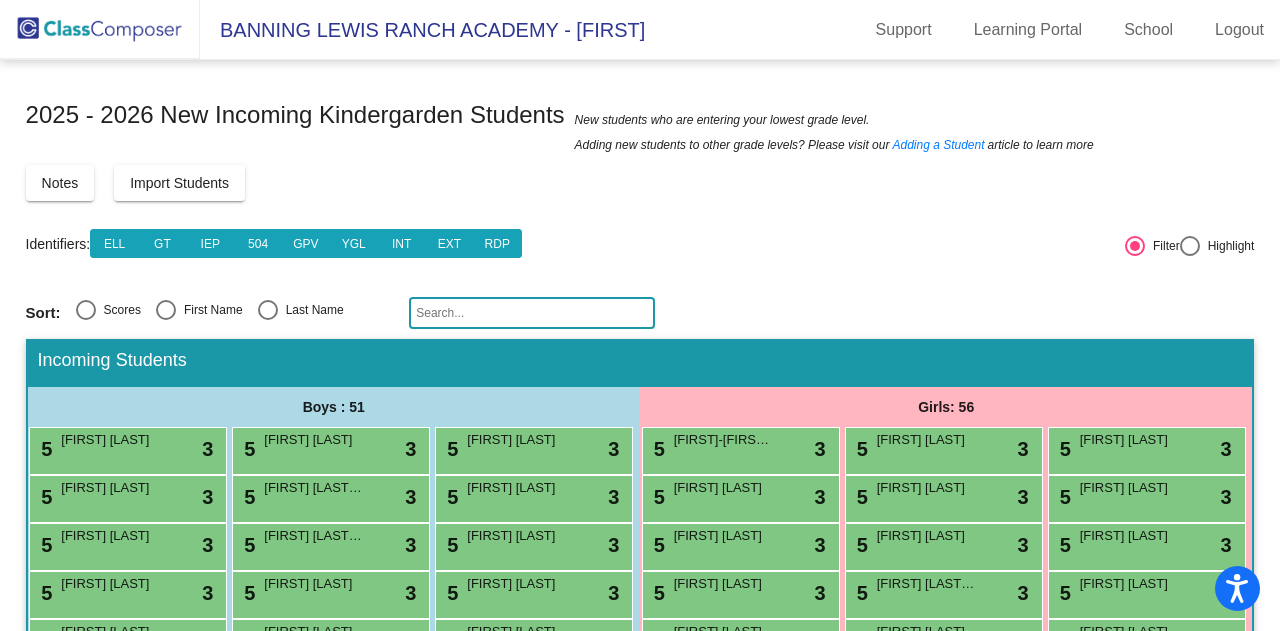 click 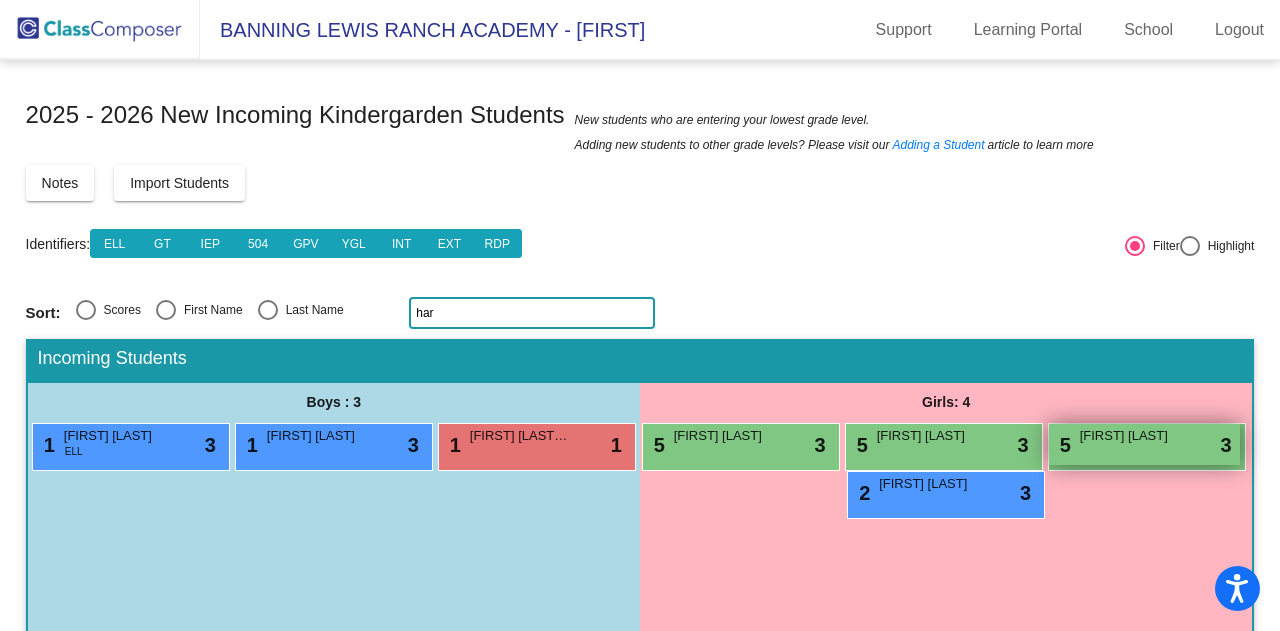 click on "5 [FIRST] [LAST] lock do_not_disturb_alt 3" at bounding box center [1144, 444] 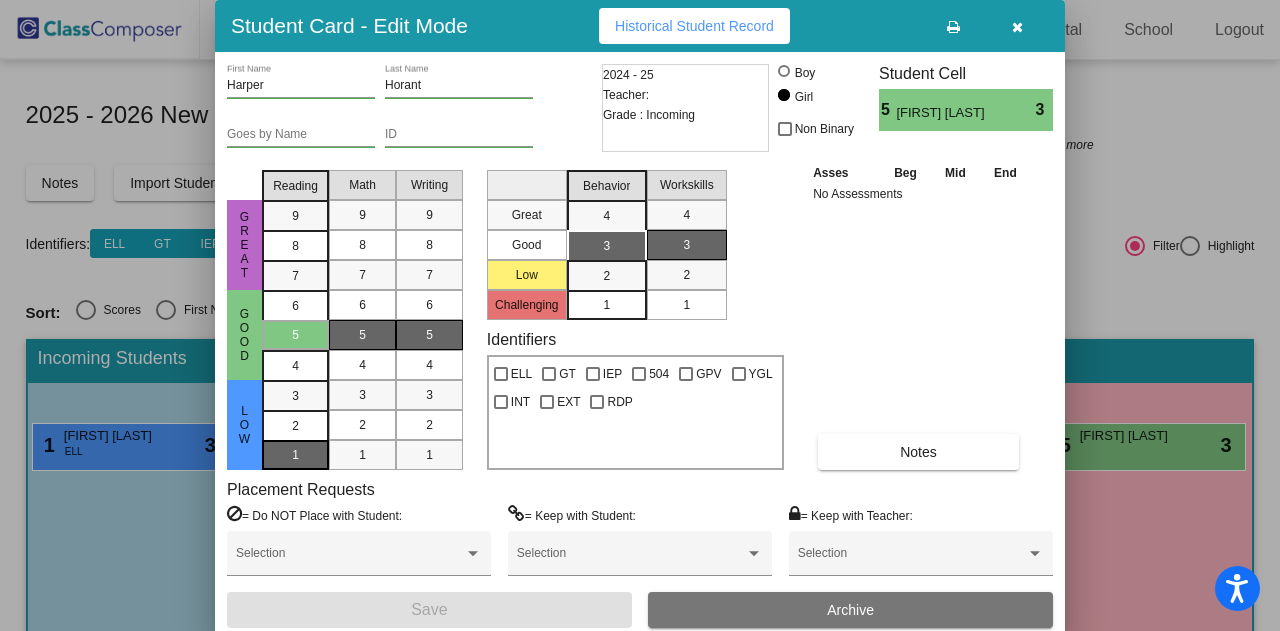 click on "1" at bounding box center [295, 396] 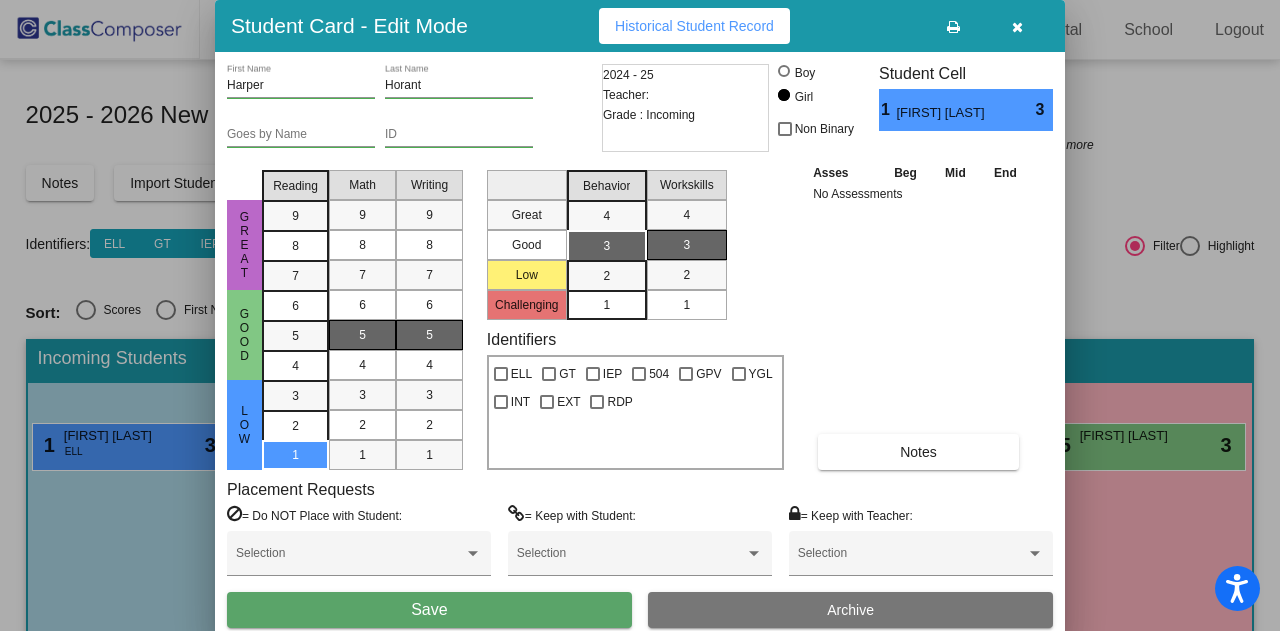 click on "Save" at bounding box center [429, 610] 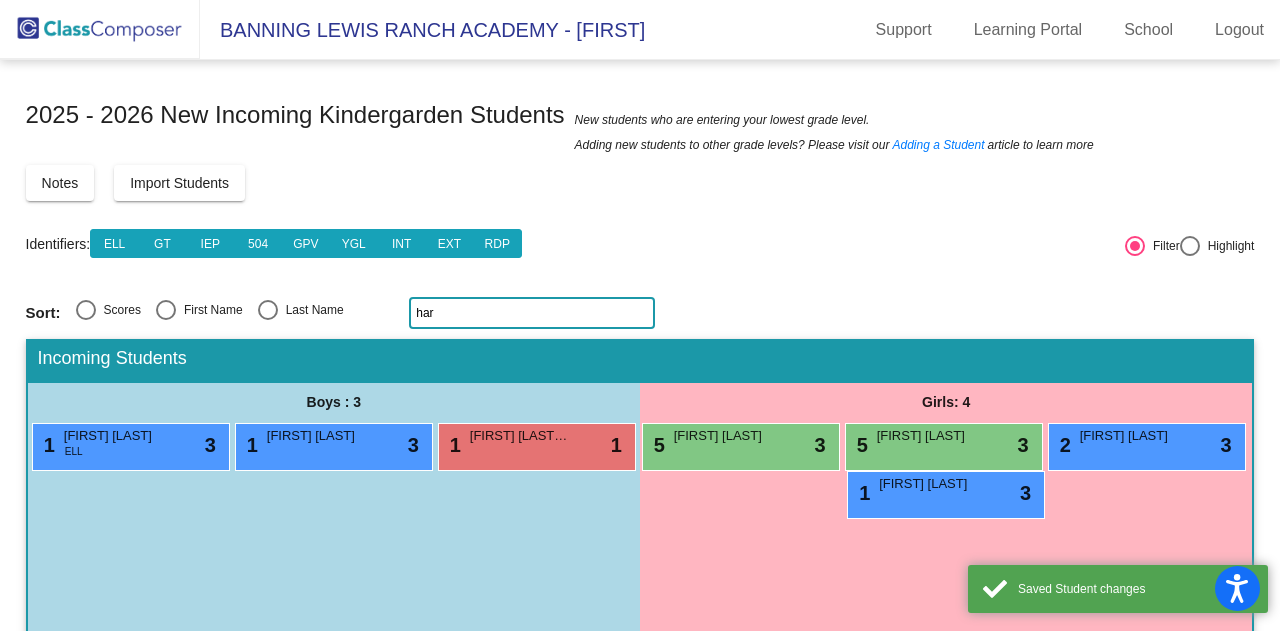 click on "har" 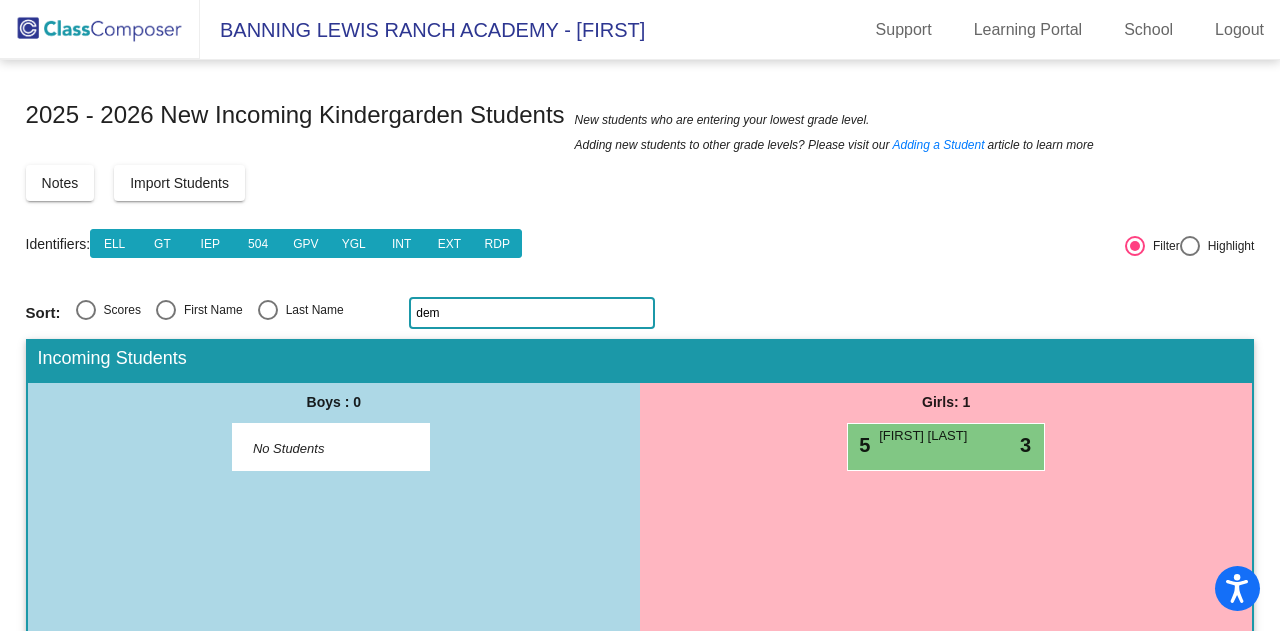click on "Girls: 1" at bounding box center [946, 403] 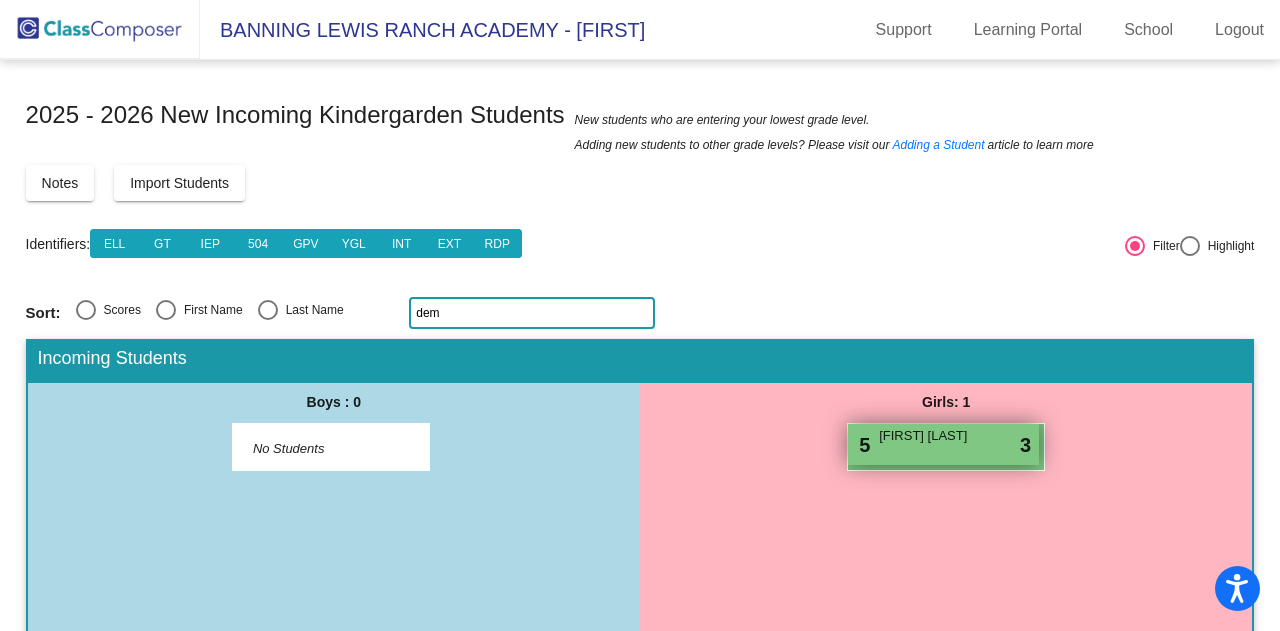 click on "[FIRST] [LAST]" at bounding box center [929, 436] 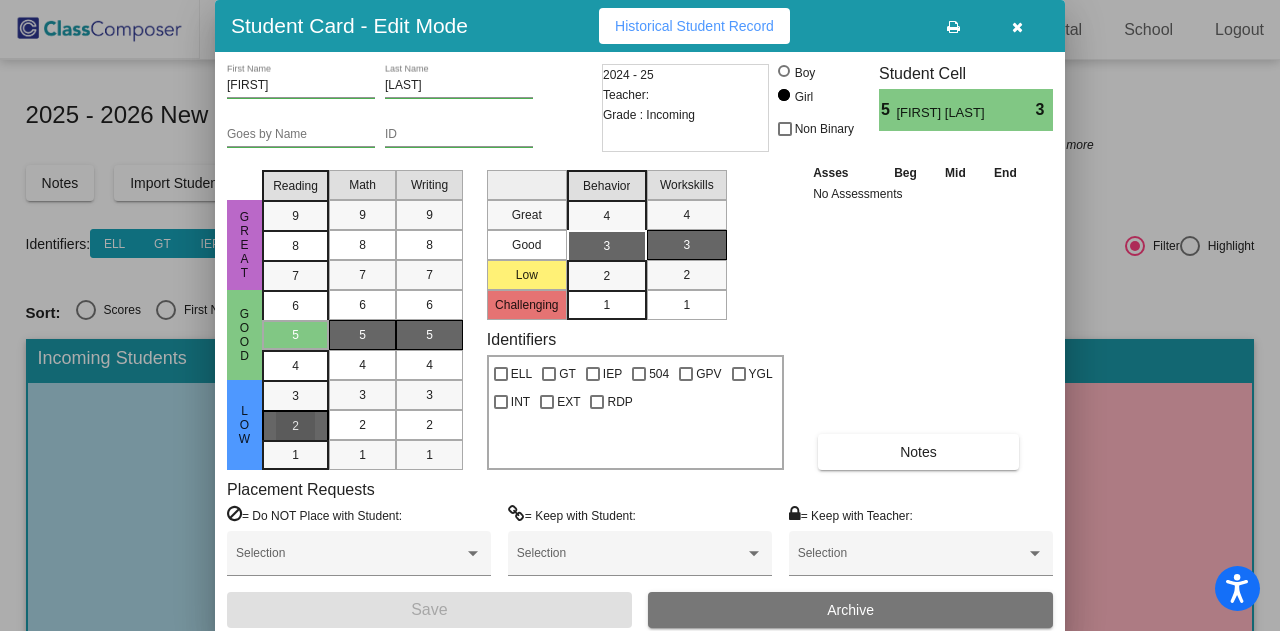 click on "2" at bounding box center (295, 396) 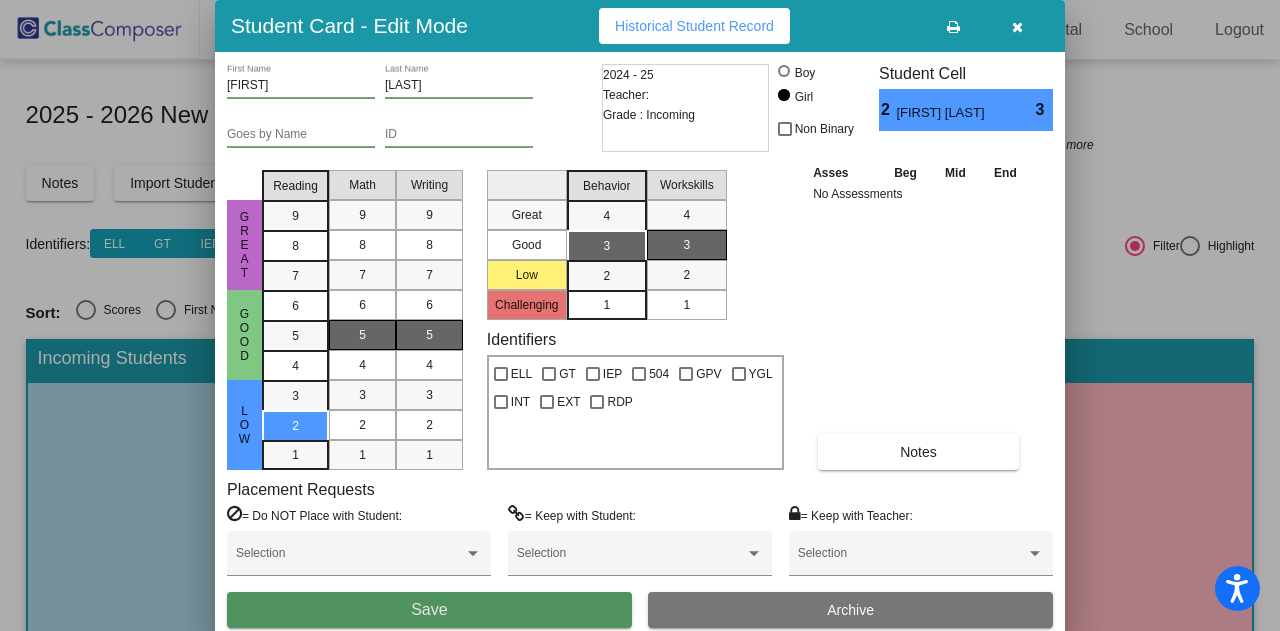 click on "Save" at bounding box center [429, 609] 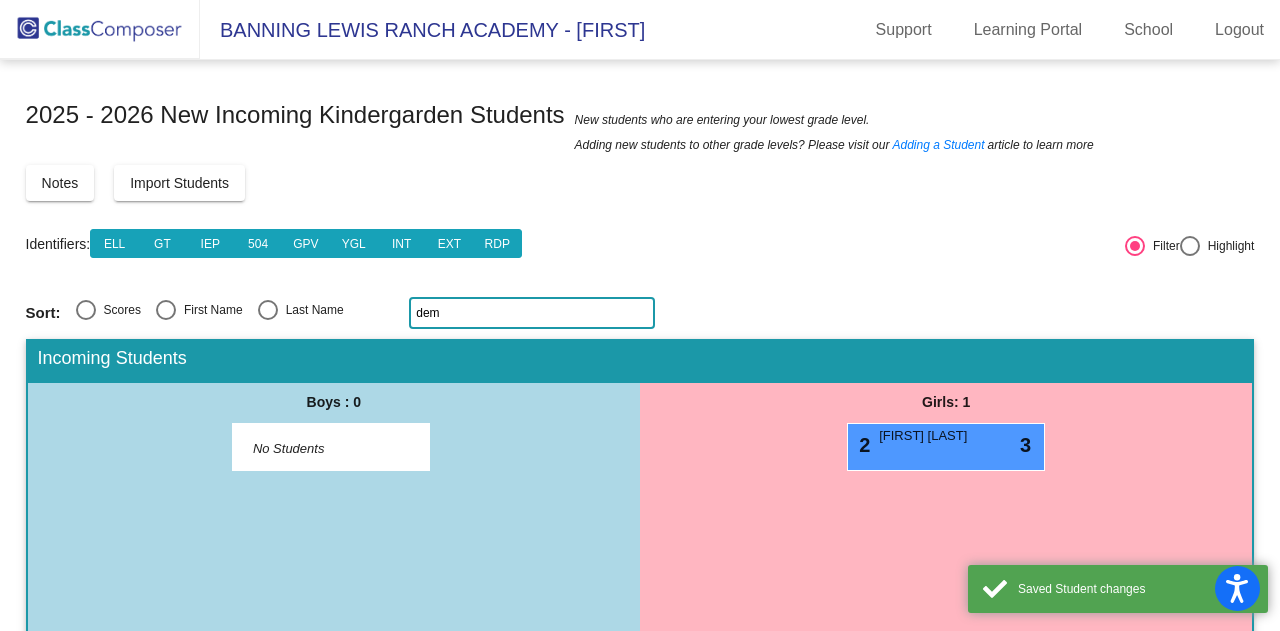 click on "dem" 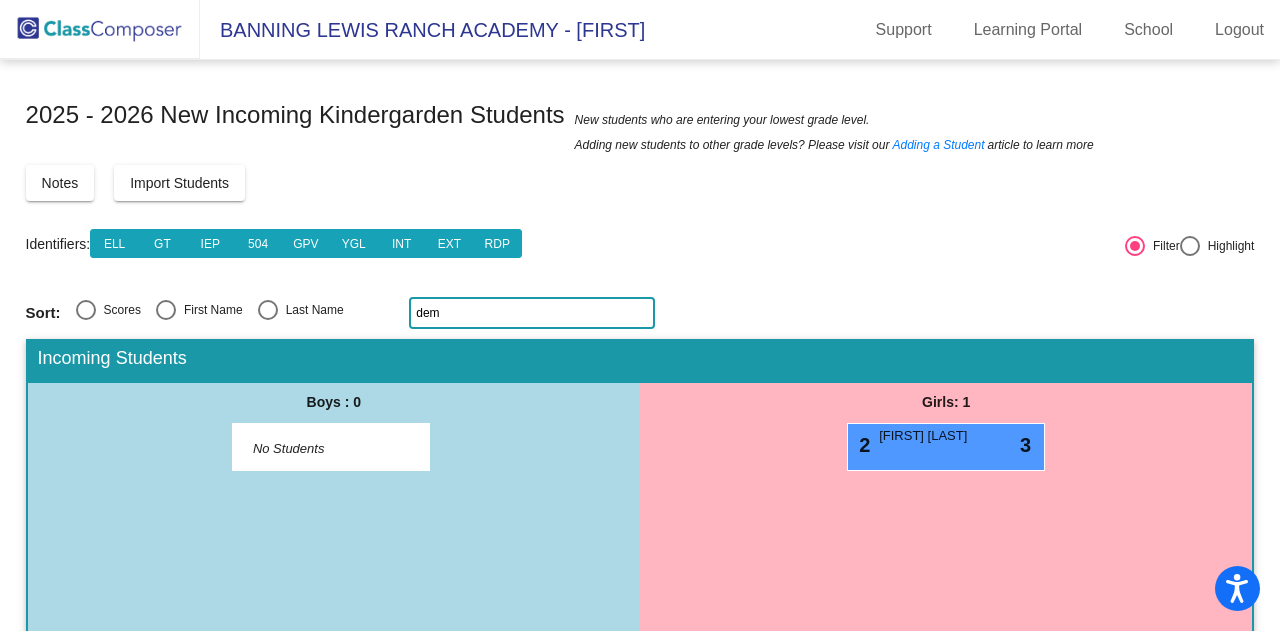 click on "dem" 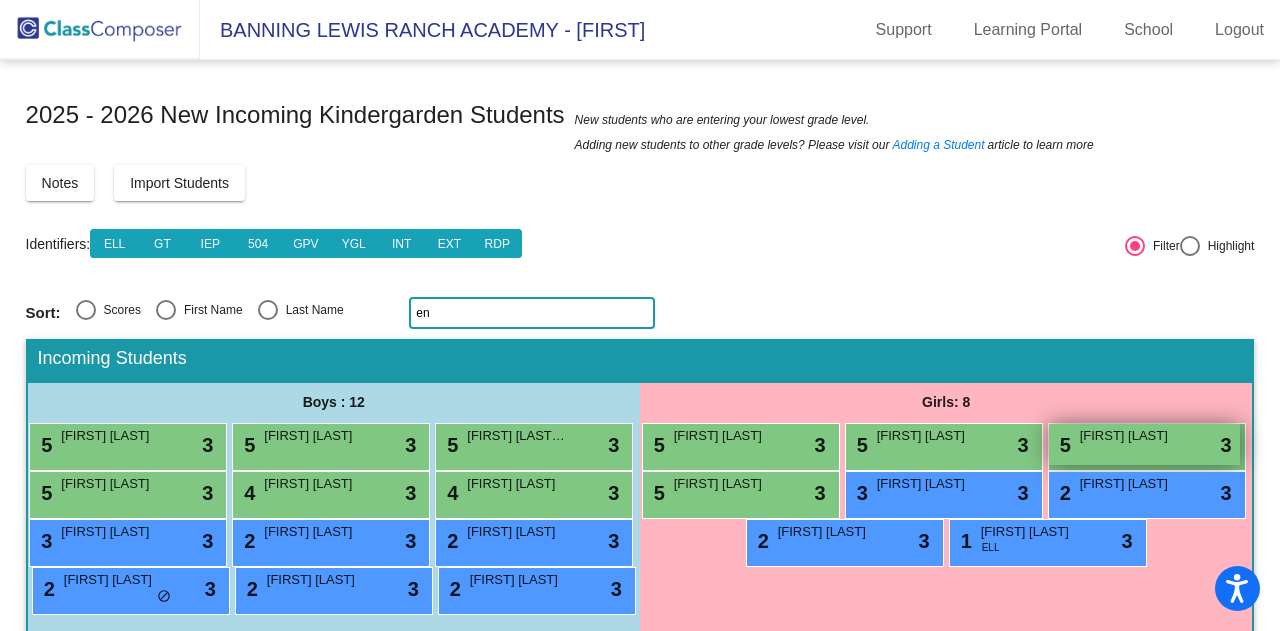 type on "en" 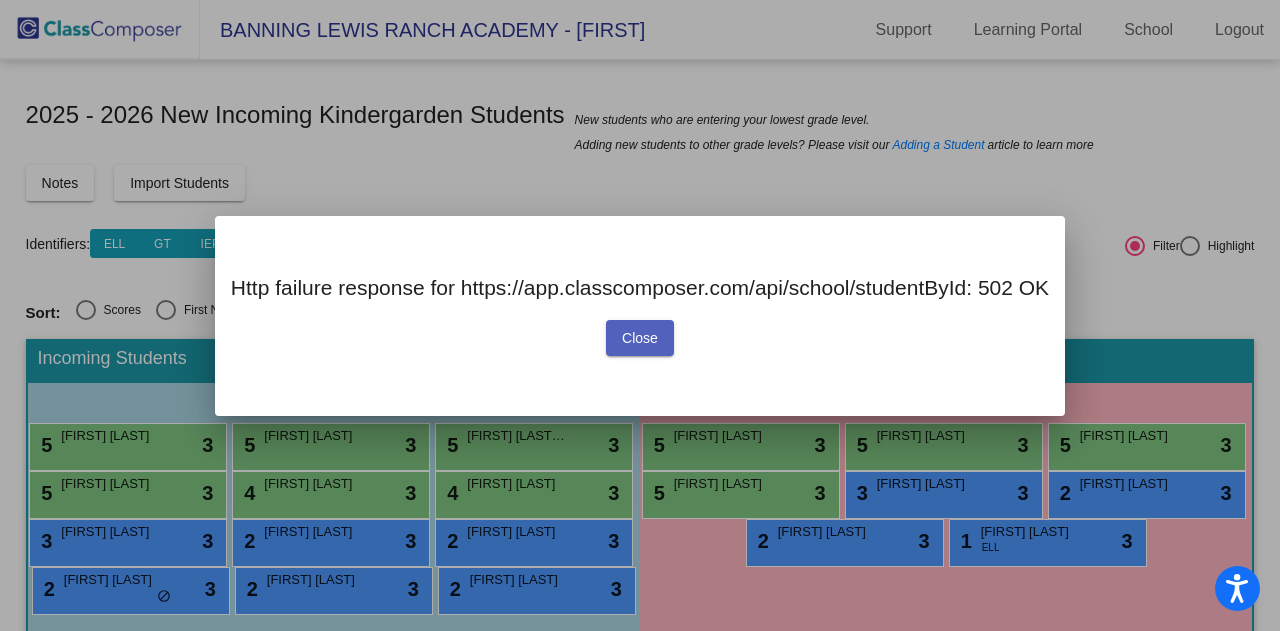 click on "Close" at bounding box center (640, 338) 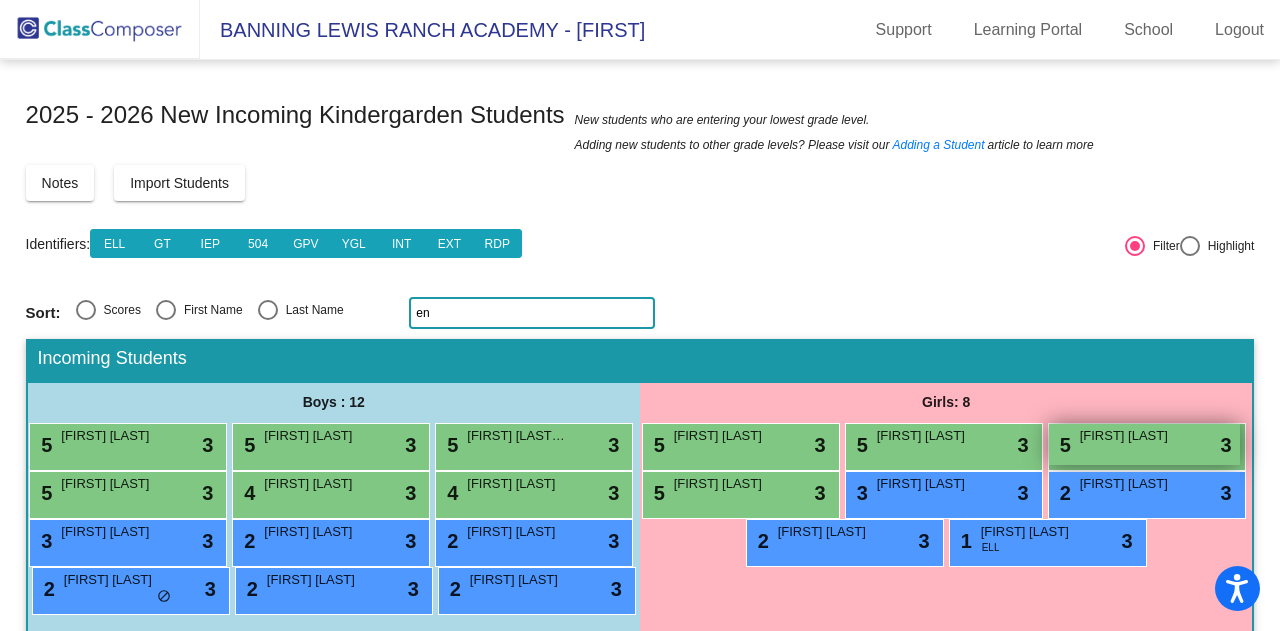 click on "5 [FIRST] [LAST] lock do_not_disturb_alt 3" at bounding box center (1144, 444) 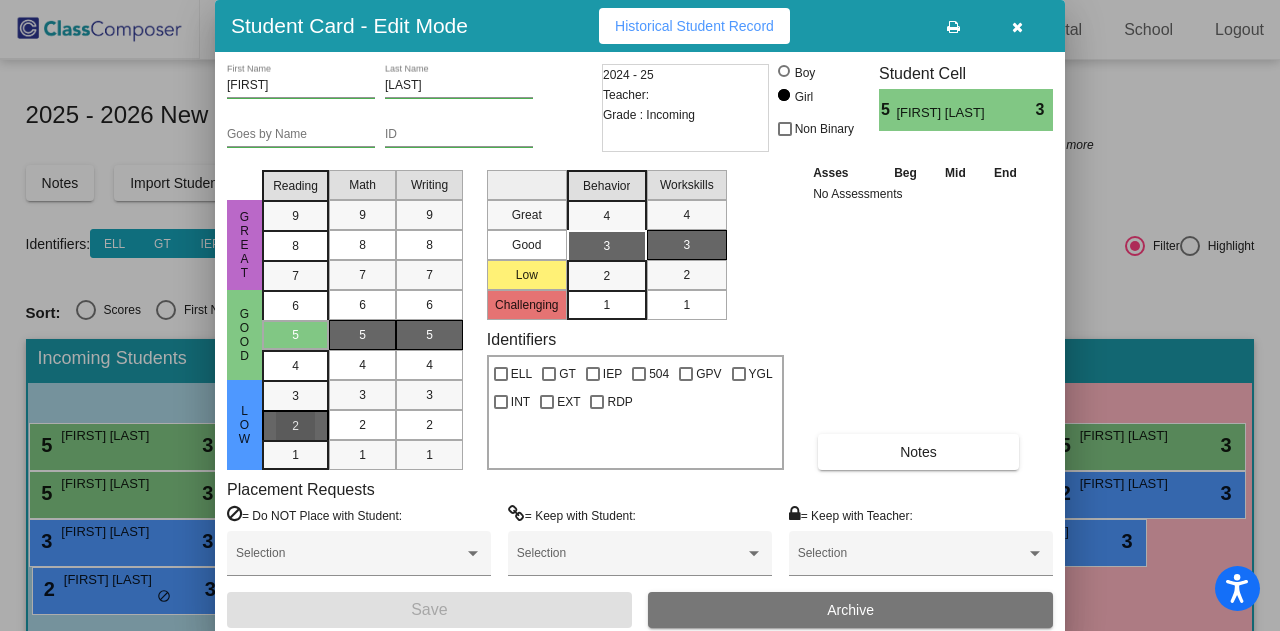 click on "2" at bounding box center (295, 396) 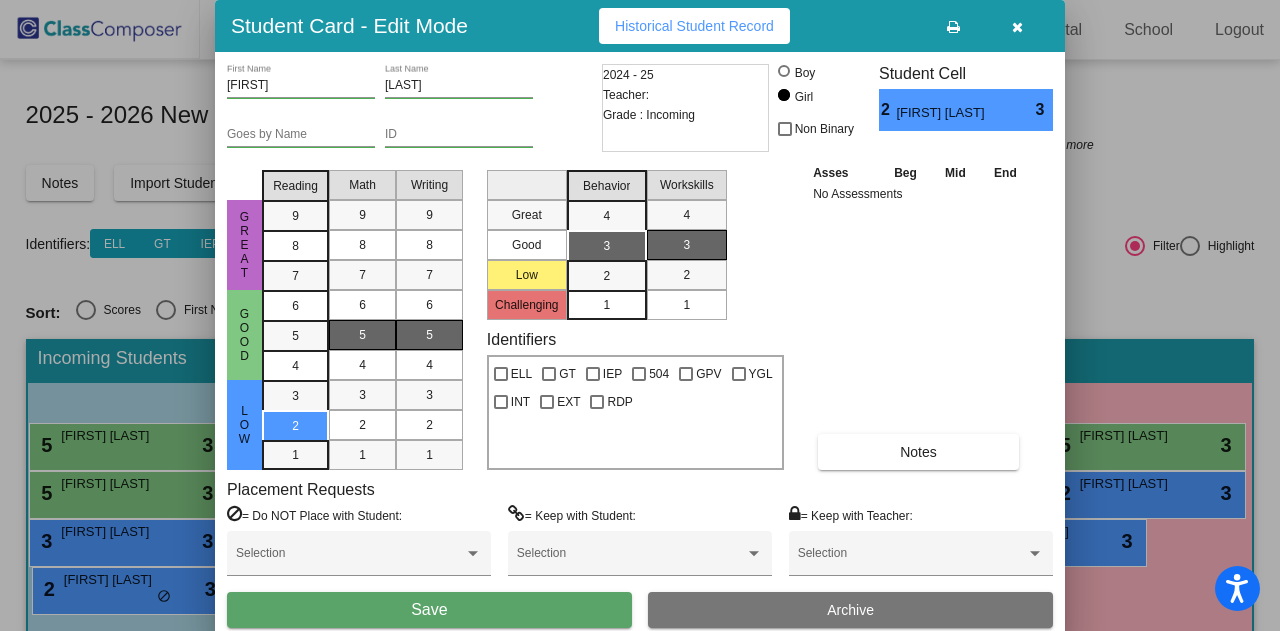 click on "Save" at bounding box center (429, 610) 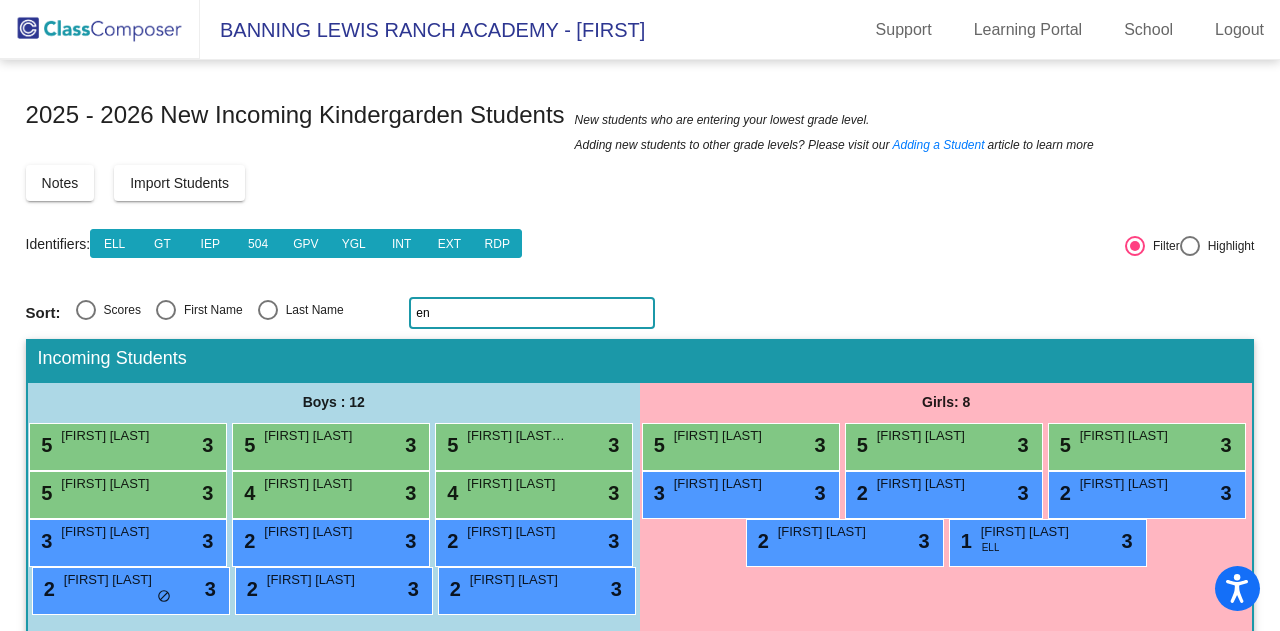 click on "en" 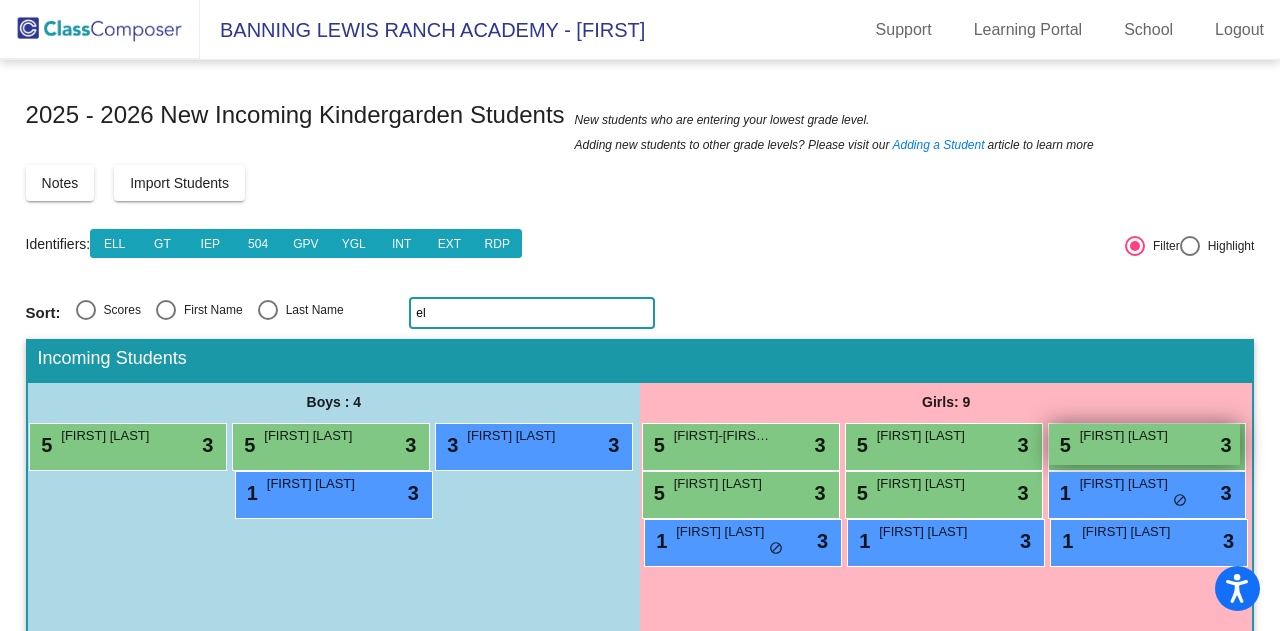 click on "[FIRST] [LAST]" at bounding box center [1130, 436] 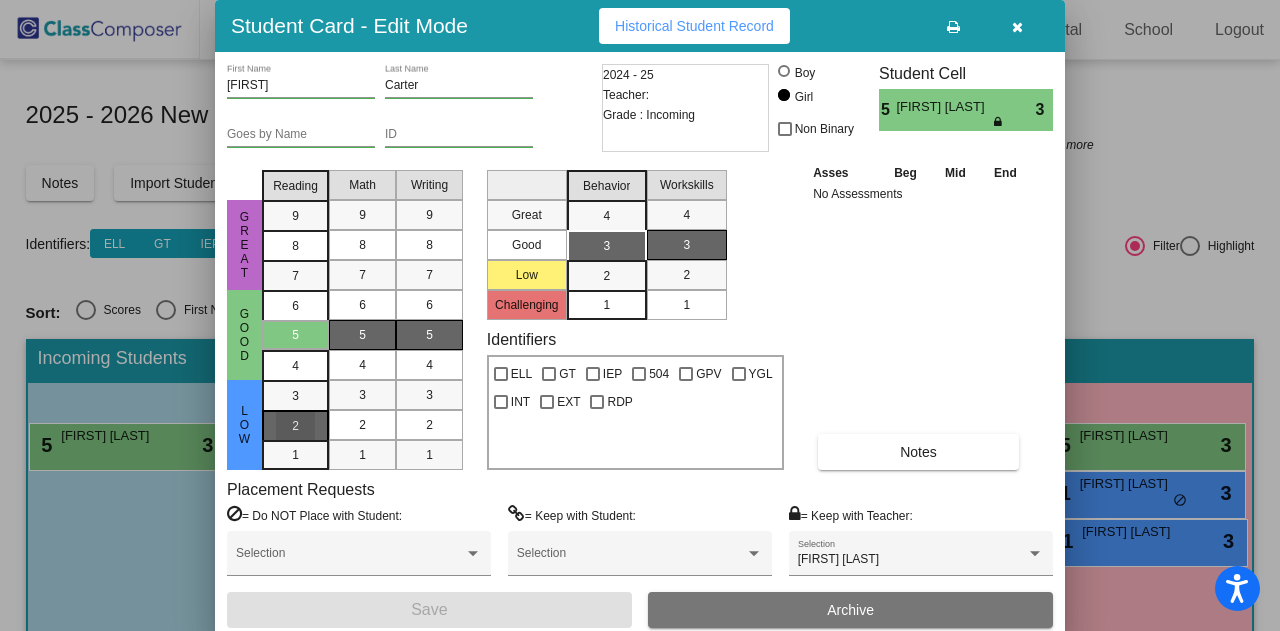 click on "2" at bounding box center (295, 396) 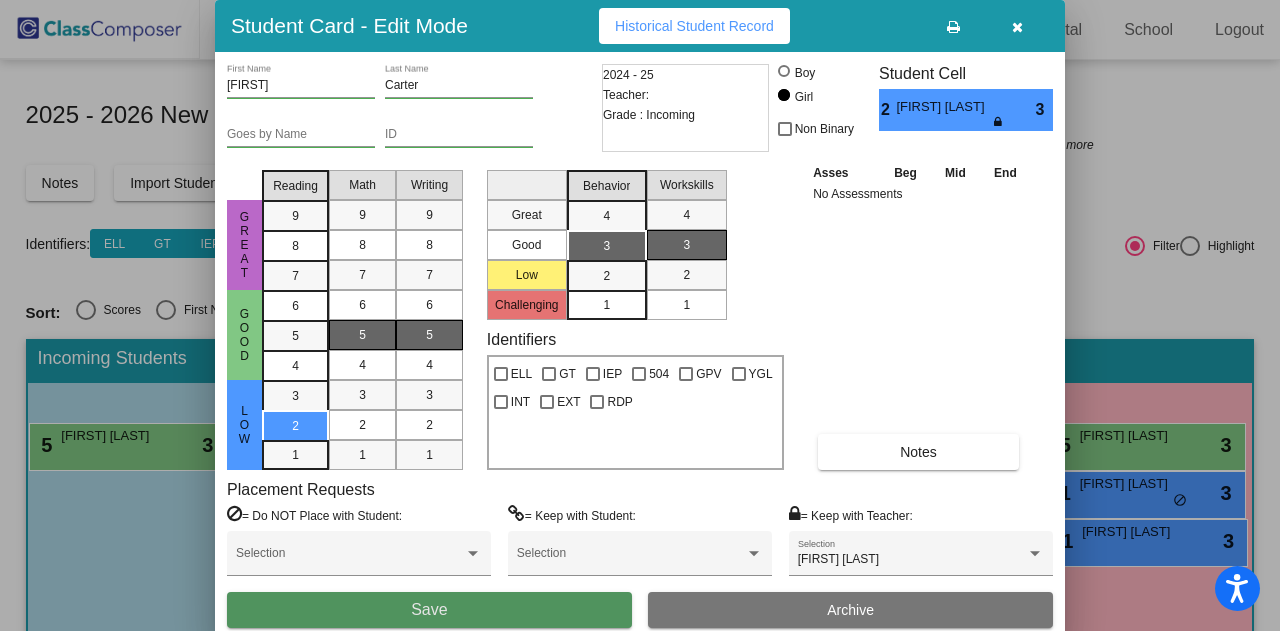 click on "Save" at bounding box center (429, 610) 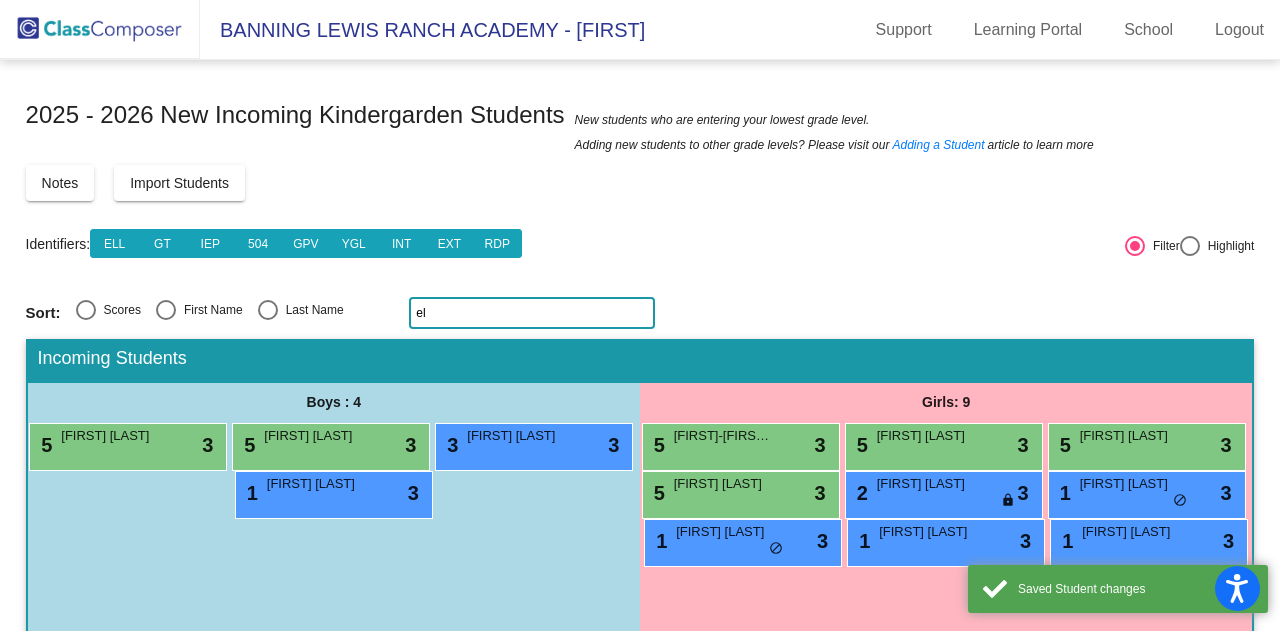 click on "el" 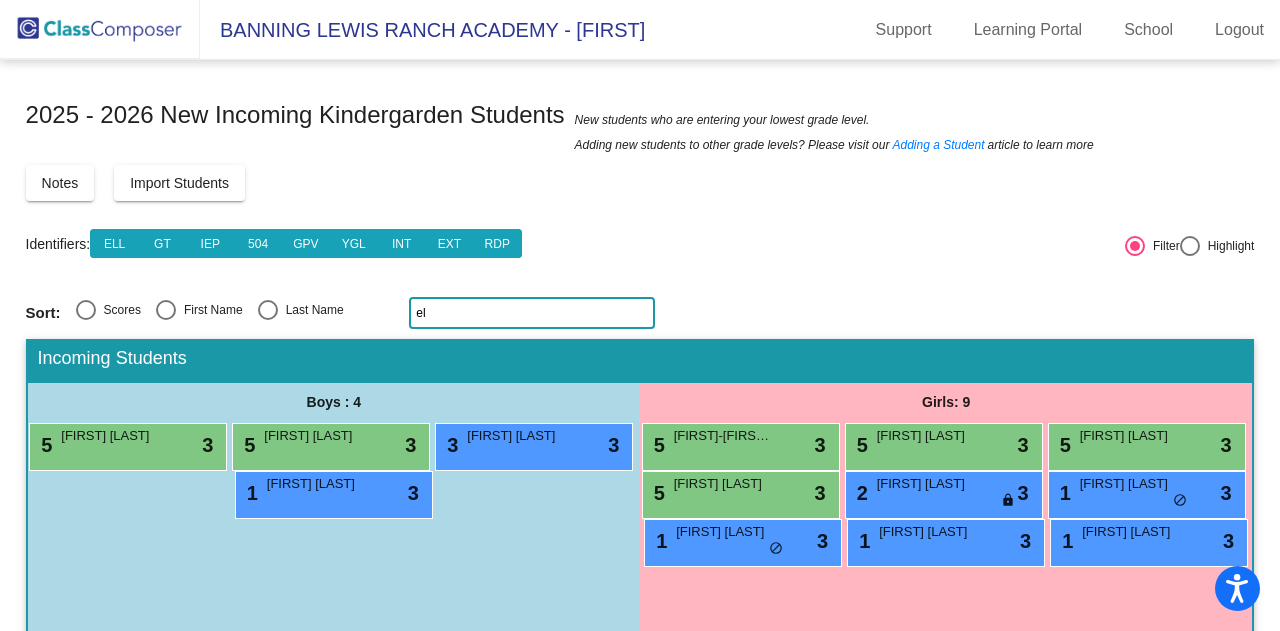 click on "el" 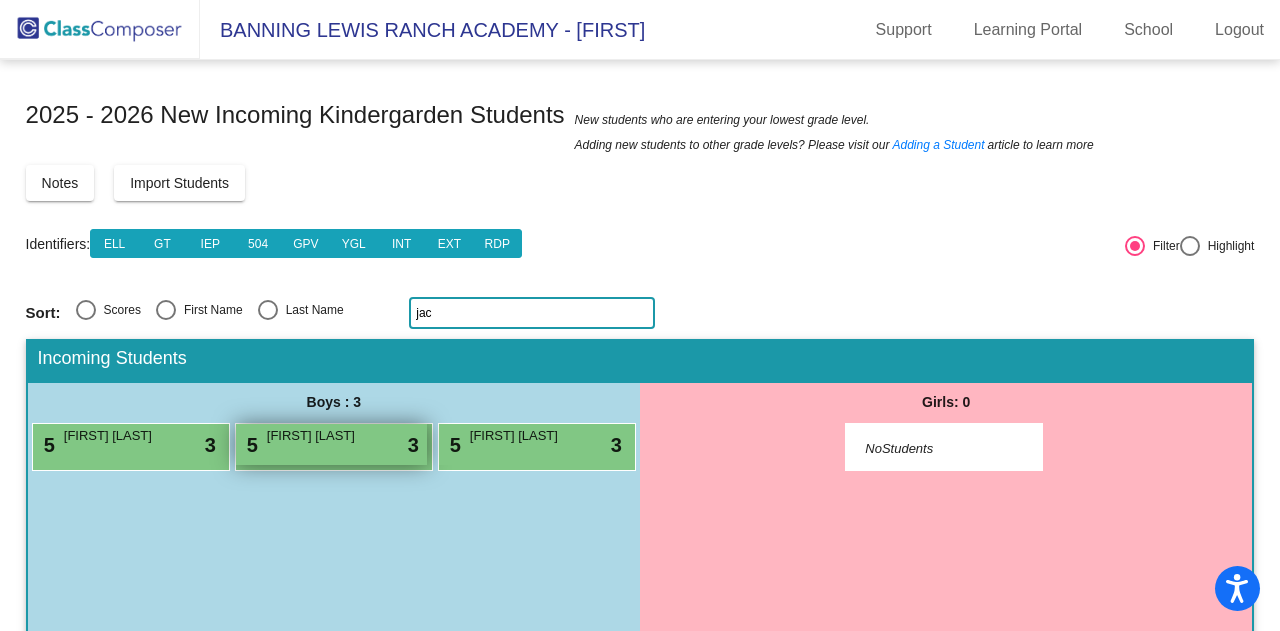 type on "jac" 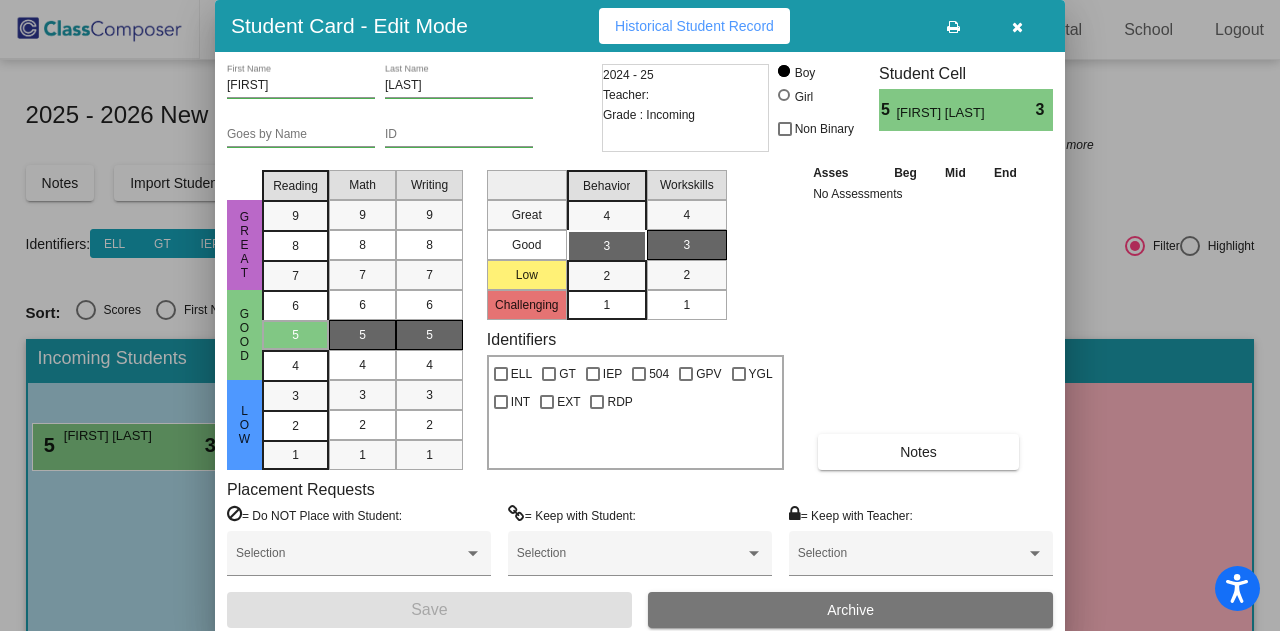 click at bounding box center (1017, 27) 